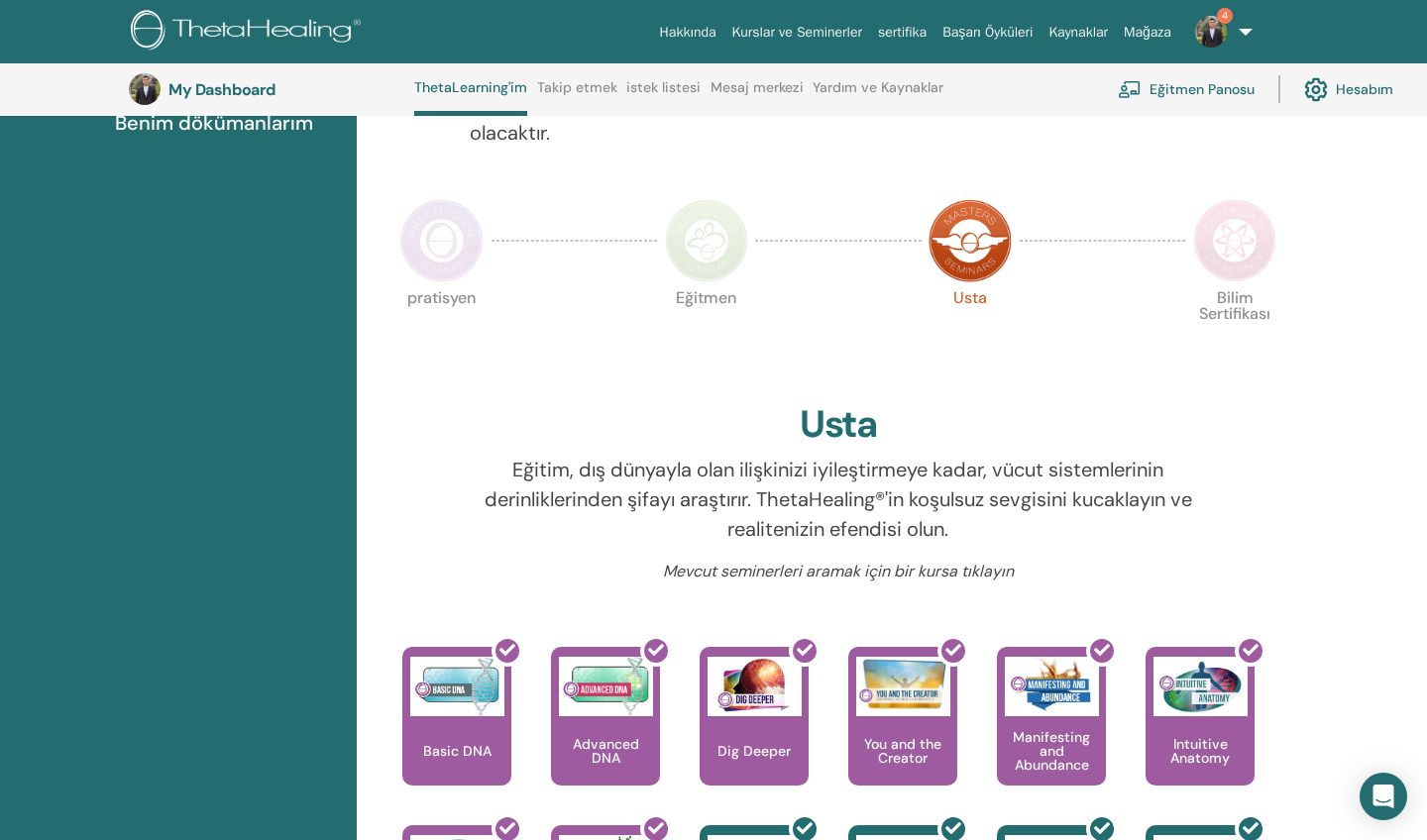 scroll, scrollTop: 765, scrollLeft: 0, axis: vertical 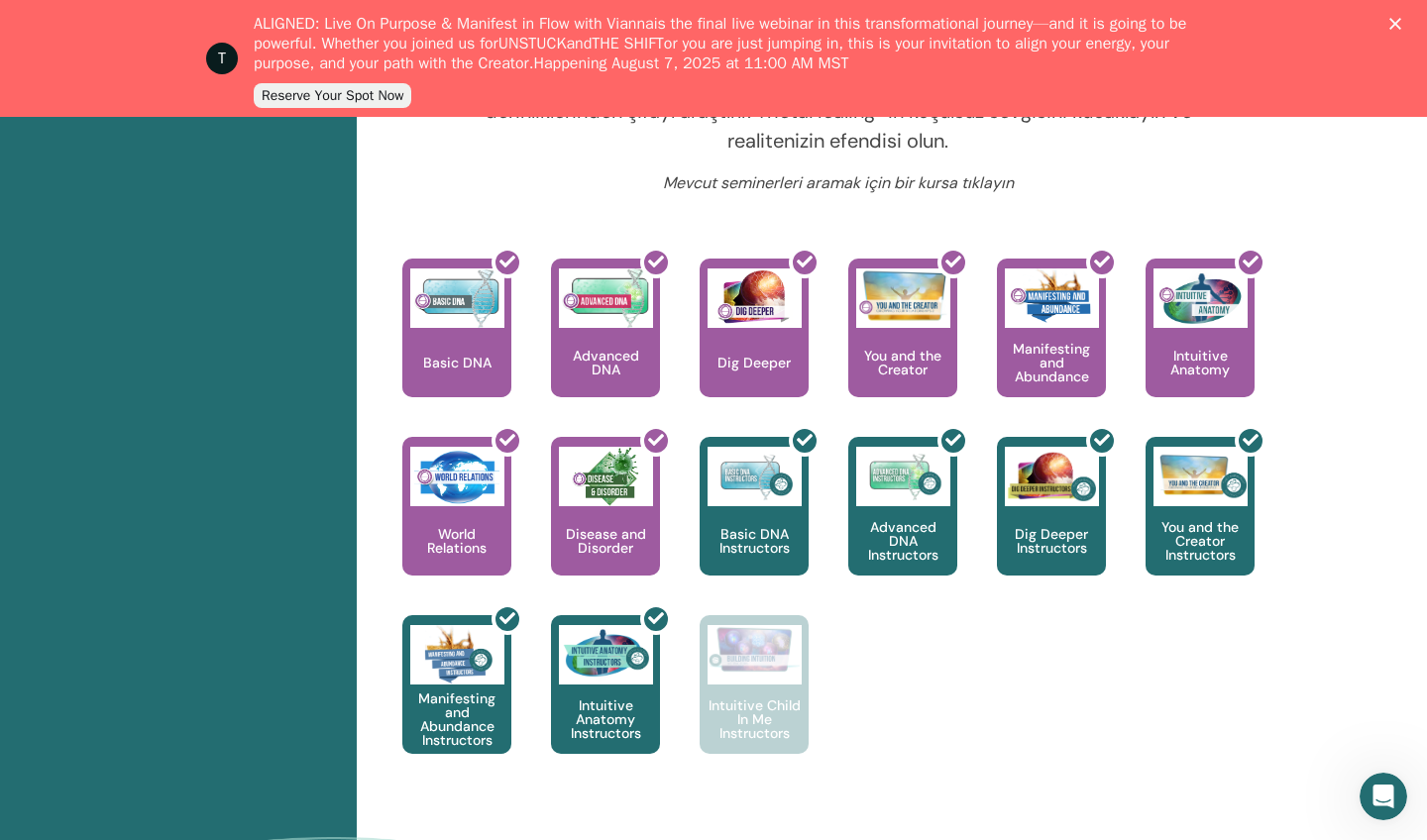 click 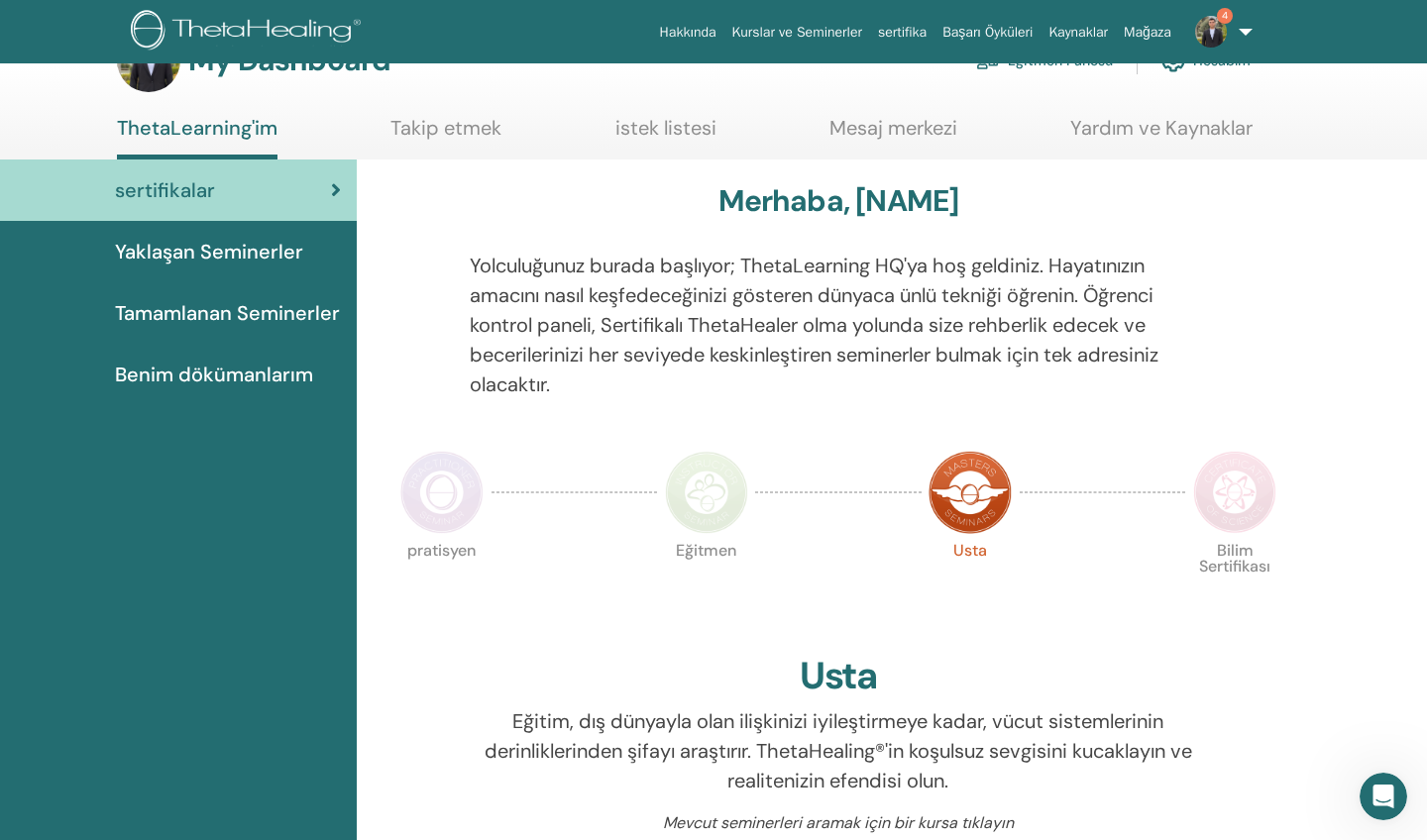 scroll, scrollTop: 0, scrollLeft: 0, axis: both 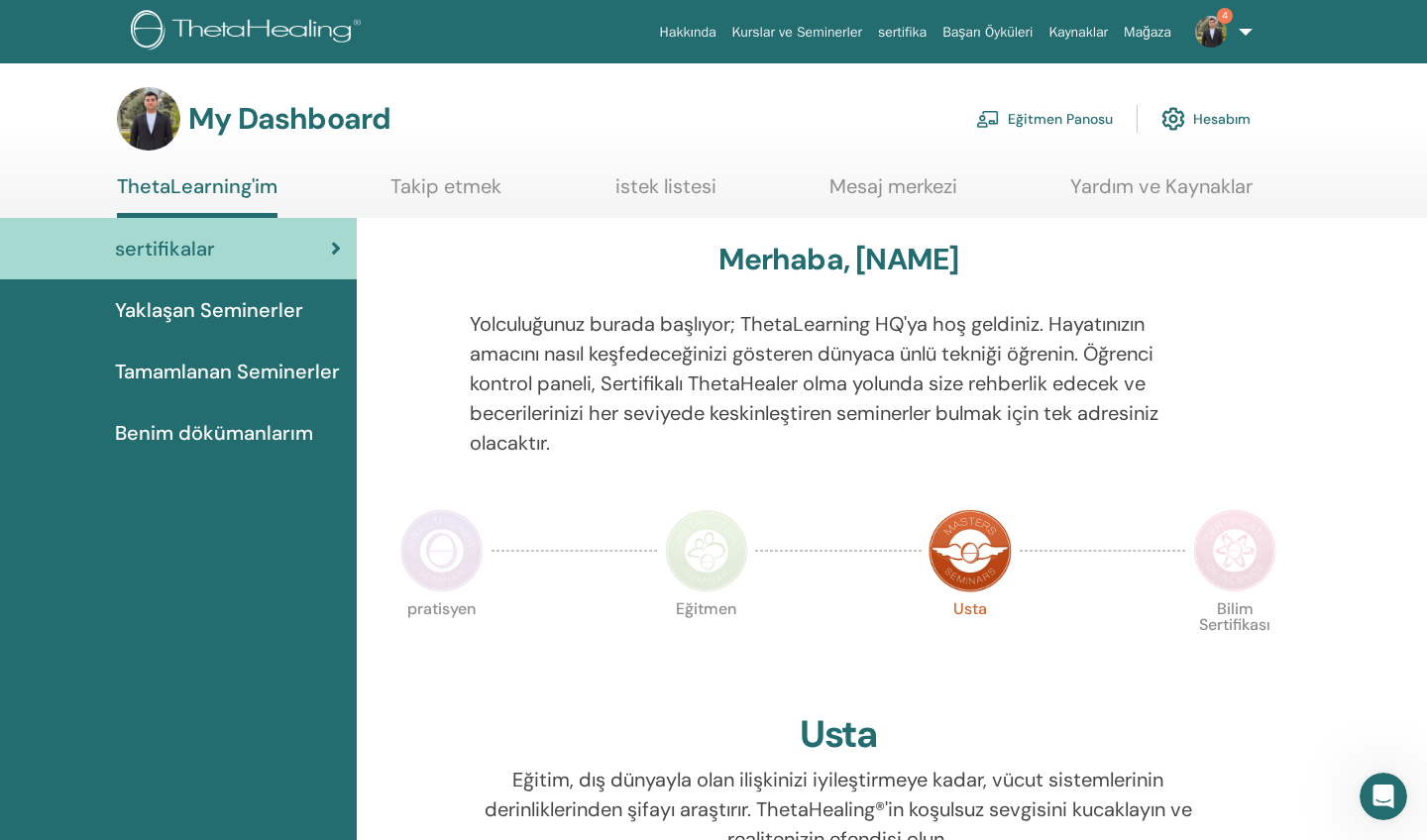 click on "Eğitmen Panosu" at bounding box center [1044, 119] 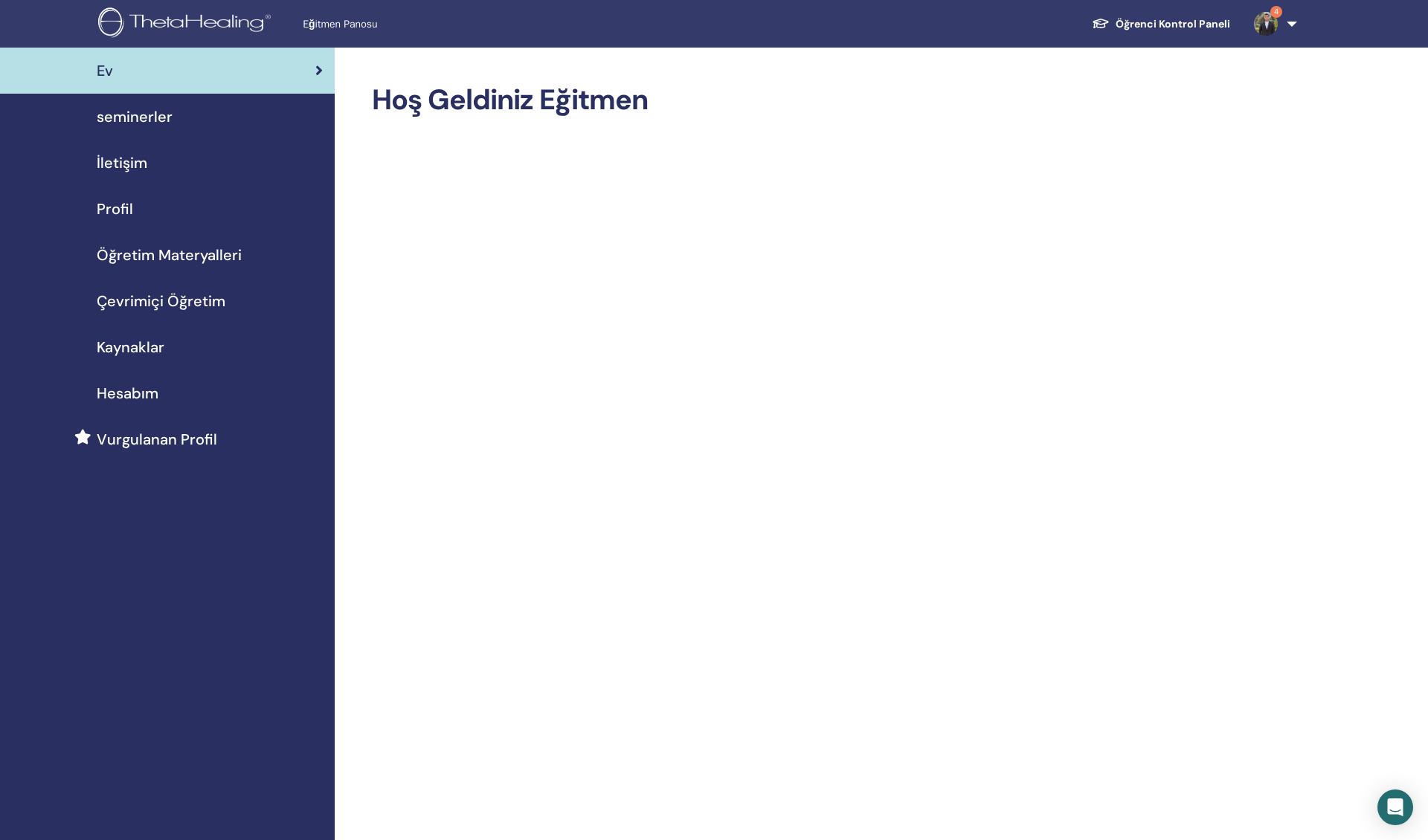 scroll, scrollTop: 0, scrollLeft: 0, axis: both 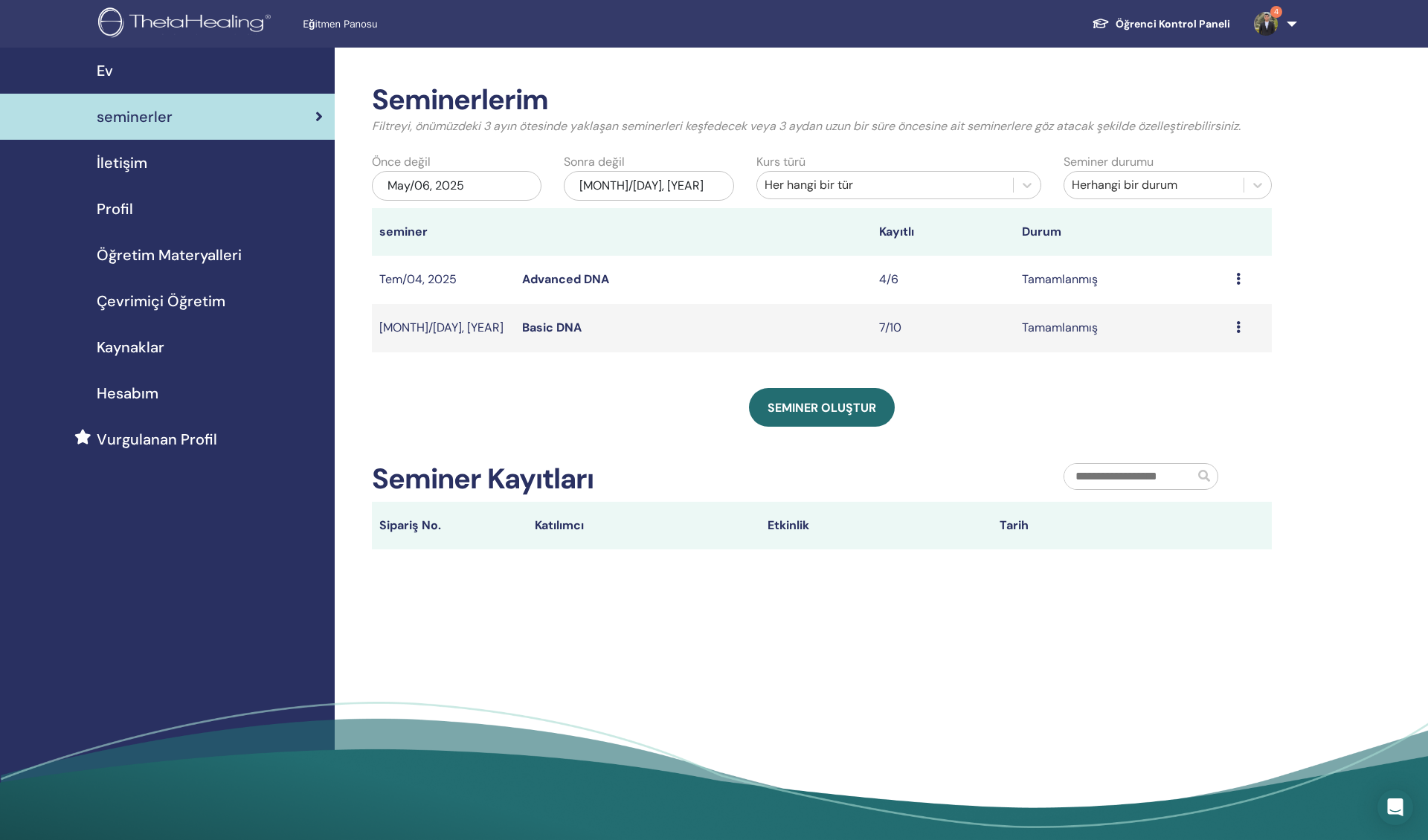 click on "İletişim" at bounding box center [167, 163] 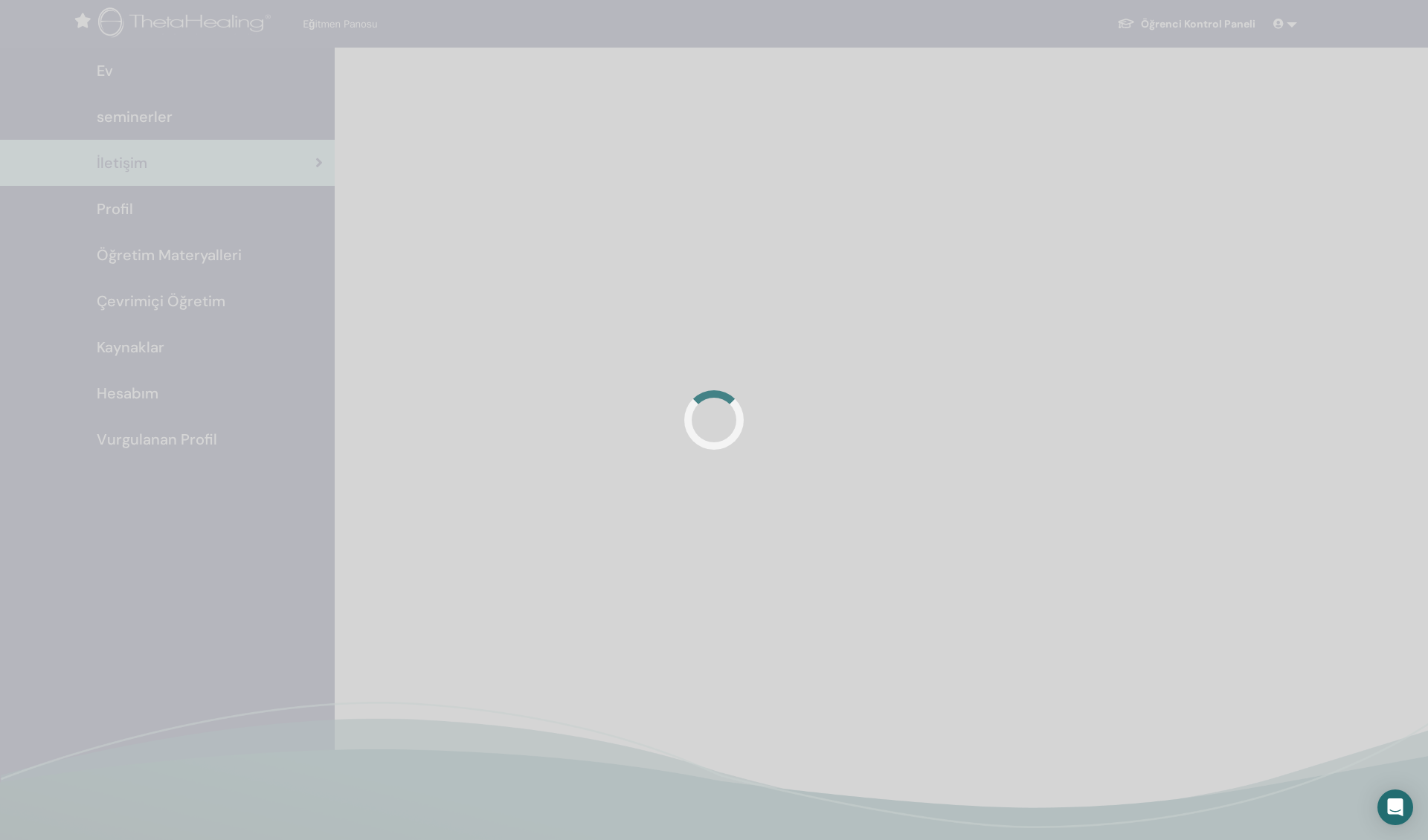 scroll, scrollTop: 0, scrollLeft: 0, axis: both 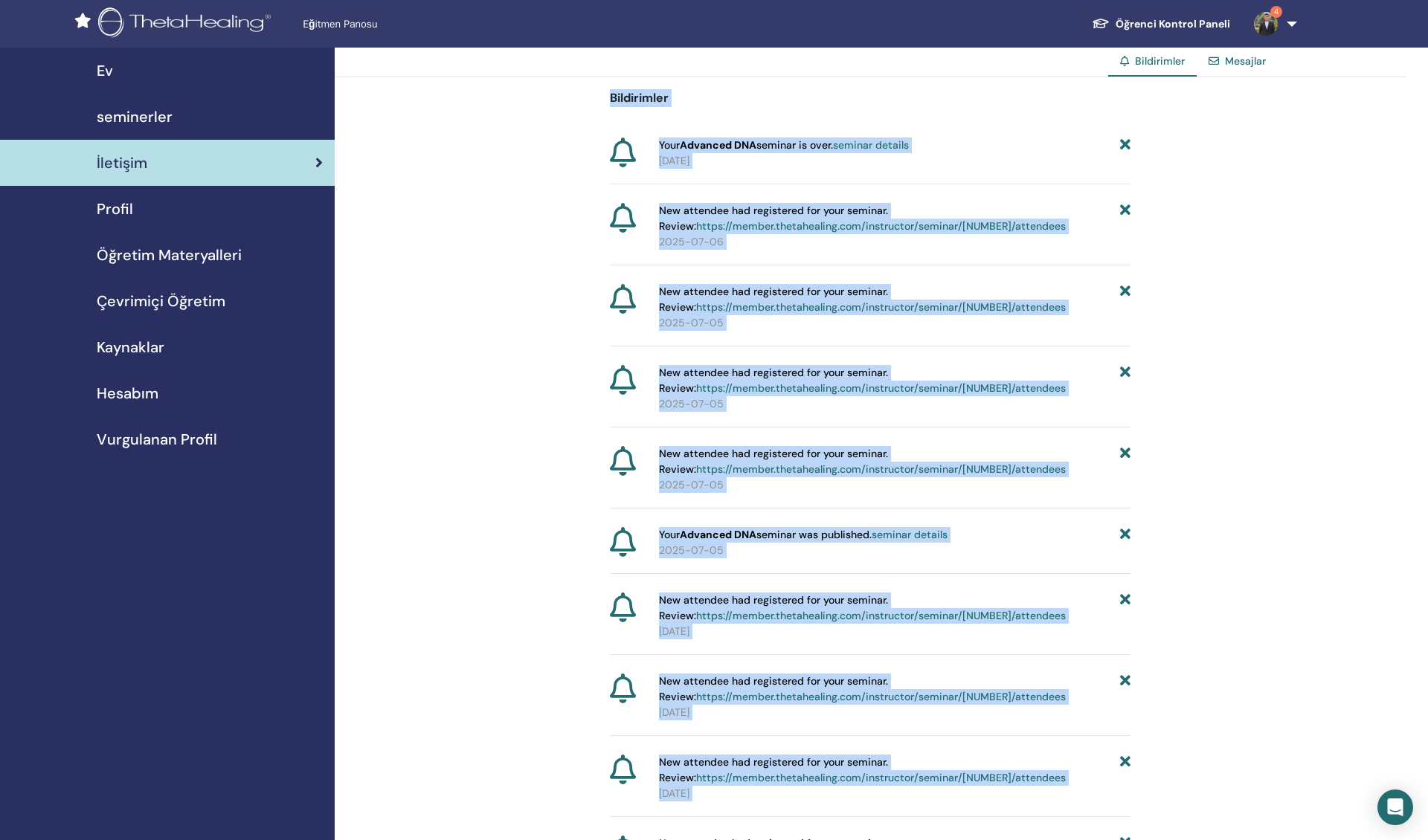 drag, startPoint x: 596, startPoint y: 91, endPoint x: 831, endPoint y: 815, distance: 761.1839 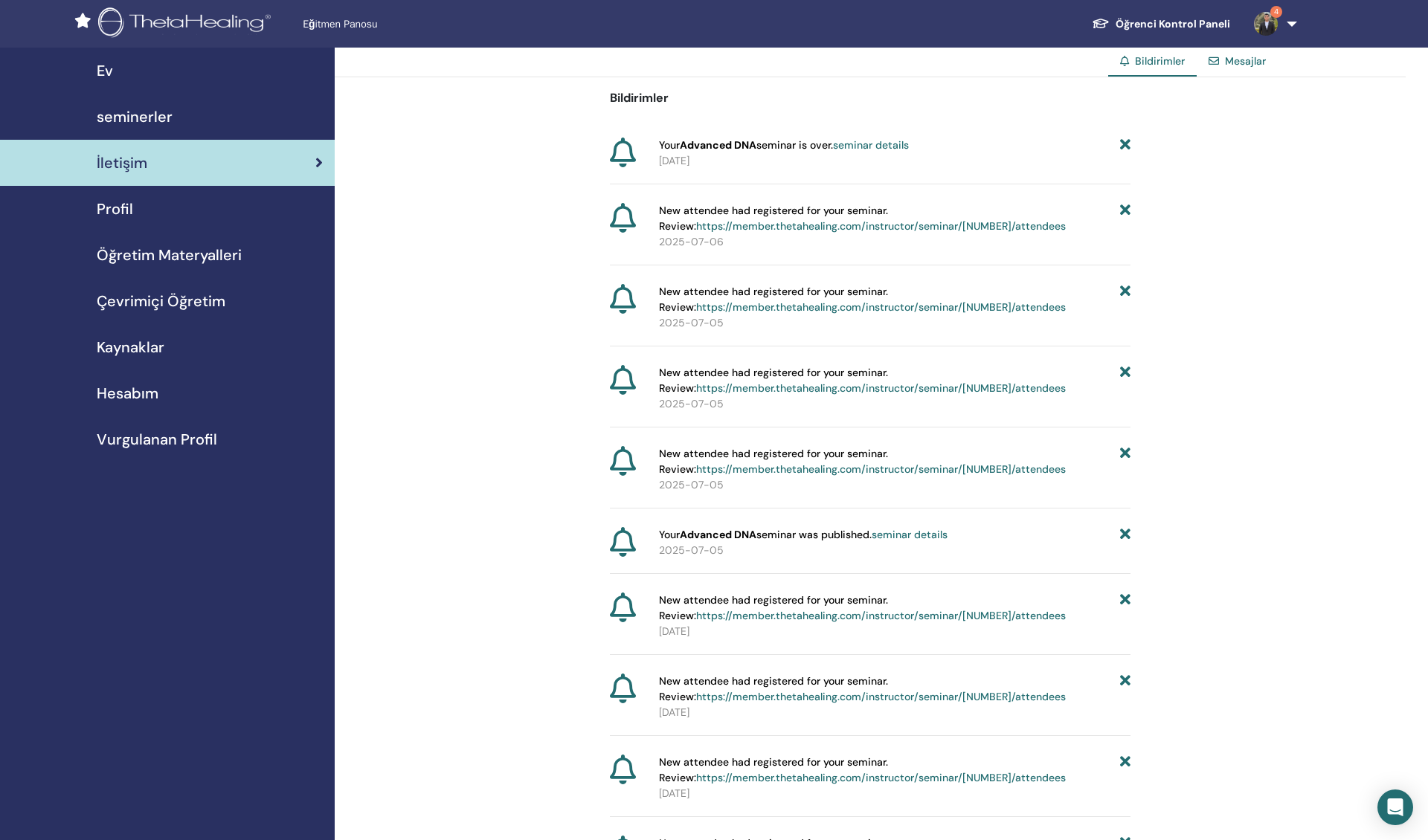 scroll, scrollTop: 0, scrollLeft: 0, axis: both 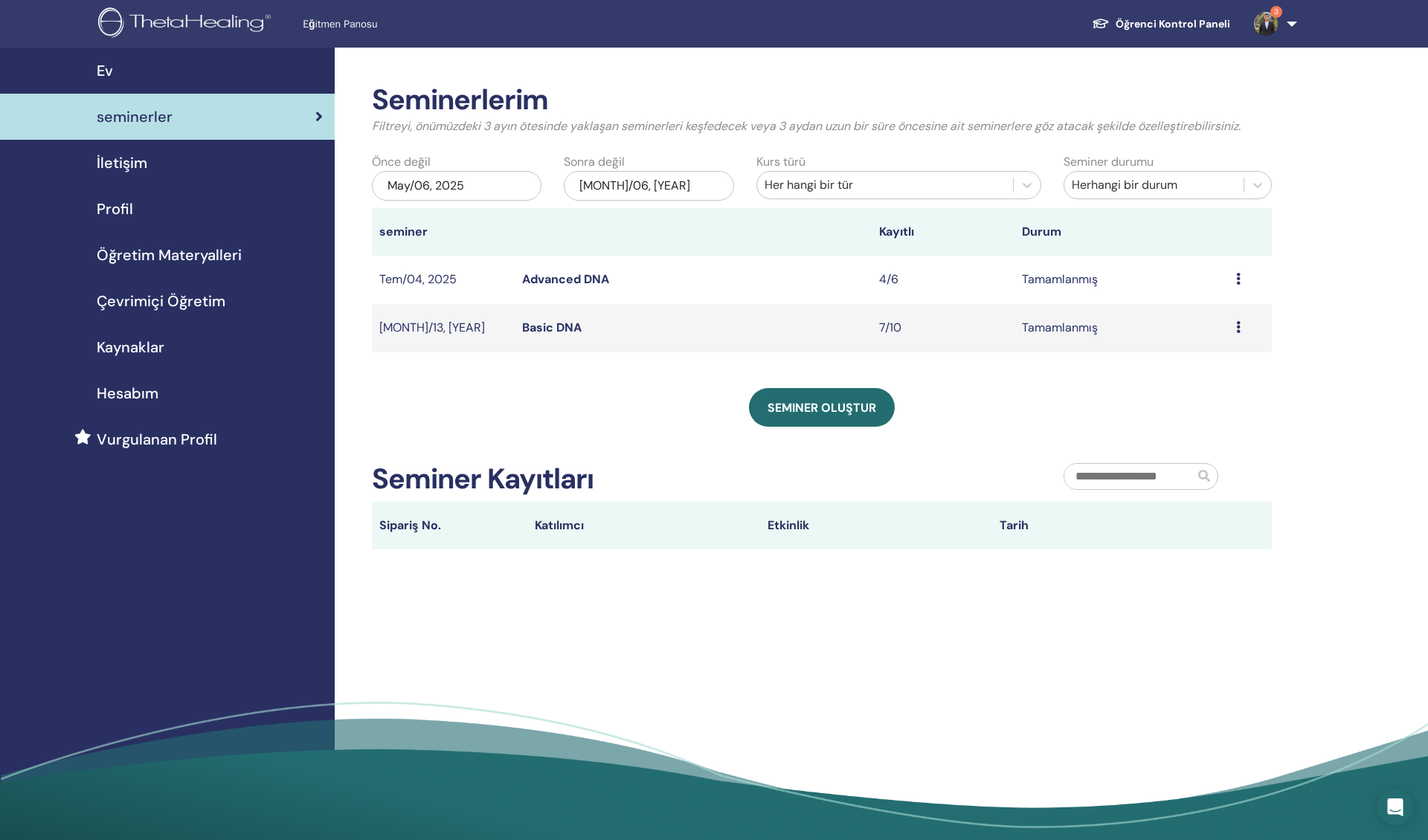 click on "Kas/06, 2025" at bounding box center (649, 186) 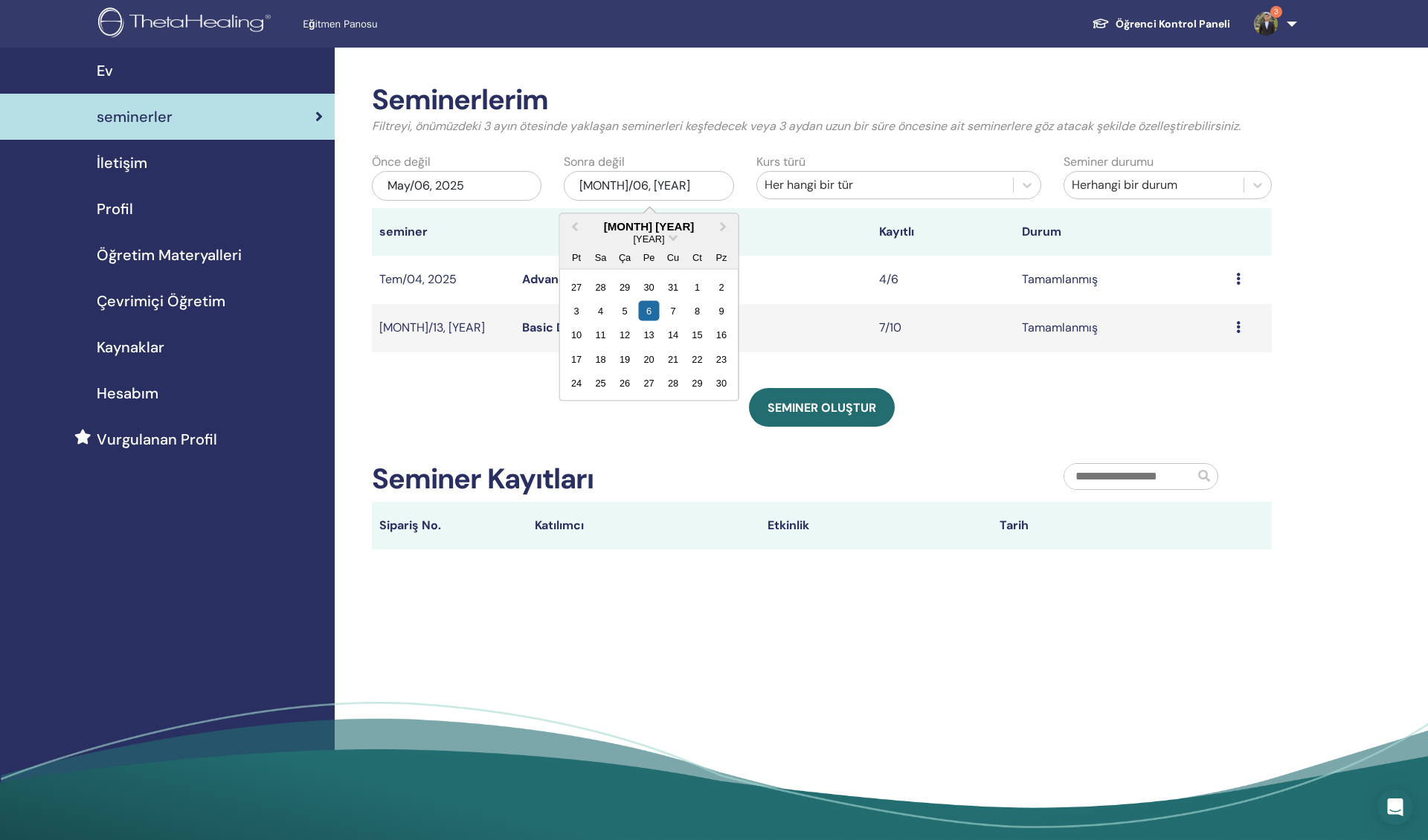 click on "Seminerlerim Filtreyi, önümüzdeki 3 ayın ötesinde yaklaşan seminerleri keşfedecek veya 3 aydan uzun bir süre öncesine ait seminerlere göz atacak şekilde özelleştirebilirsiniz." at bounding box center (822, 115) 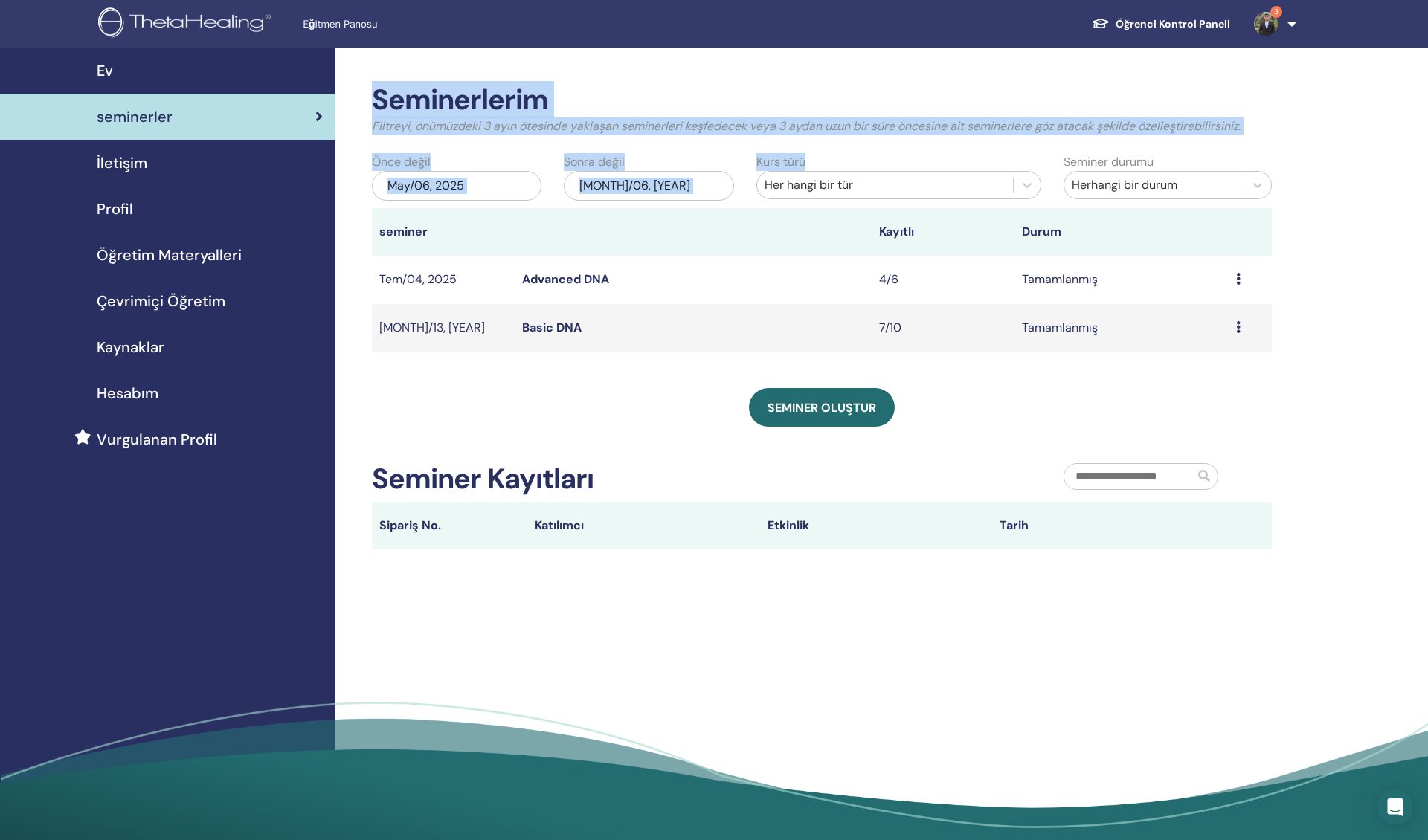drag, startPoint x: 866, startPoint y: 159, endPoint x: 605, endPoint y: 58, distance: 279.8607 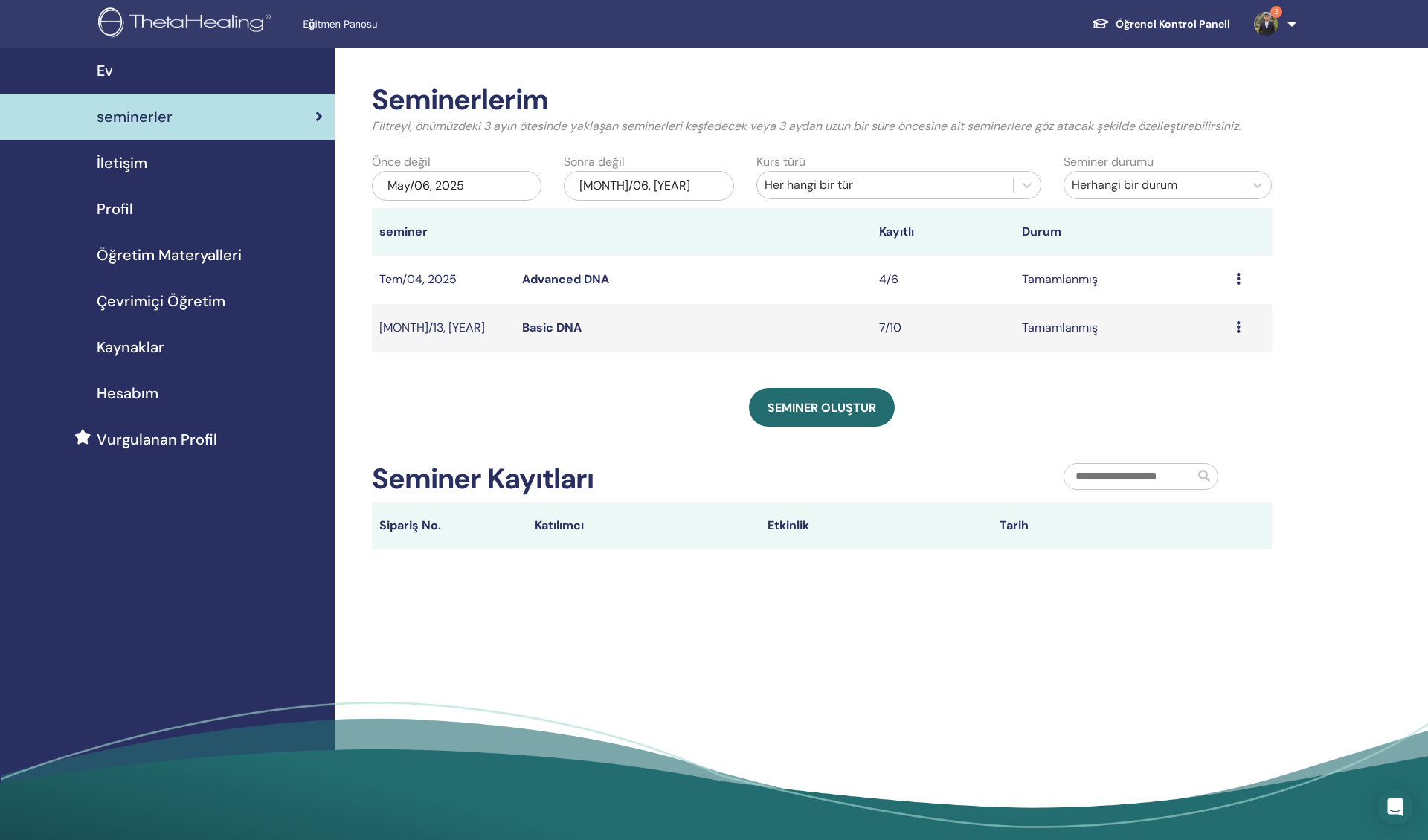 click on "Seminerlerim Filtreyi, önümüzdeki 3 ayın ötesinde yaklaşan seminerleri keşfedecek veya 3 aydan uzun bir süre öncesine ait seminerlere göz atacak şekilde özelleştirebilirsiniz. Önce değil May/06, 2025 Sonra değil Kas/06, 2025 Kurs türü Her hangi bir tür Seminer durumu Herhangi bir durum seminer Kayıtlı Durum Tem/04, 2025 Advanced DNA 4/6 Tamamlanmış Ön izleme katılımcılar Haz/13, 2025 Basic DNA 7/10 Tamamlanmış Ön izleme katılımcılar Seminer oluştur Seminer Kayıtları Sipariş No. Katılımcı Etkinlik Tarih" at bounding box center [870, 449] 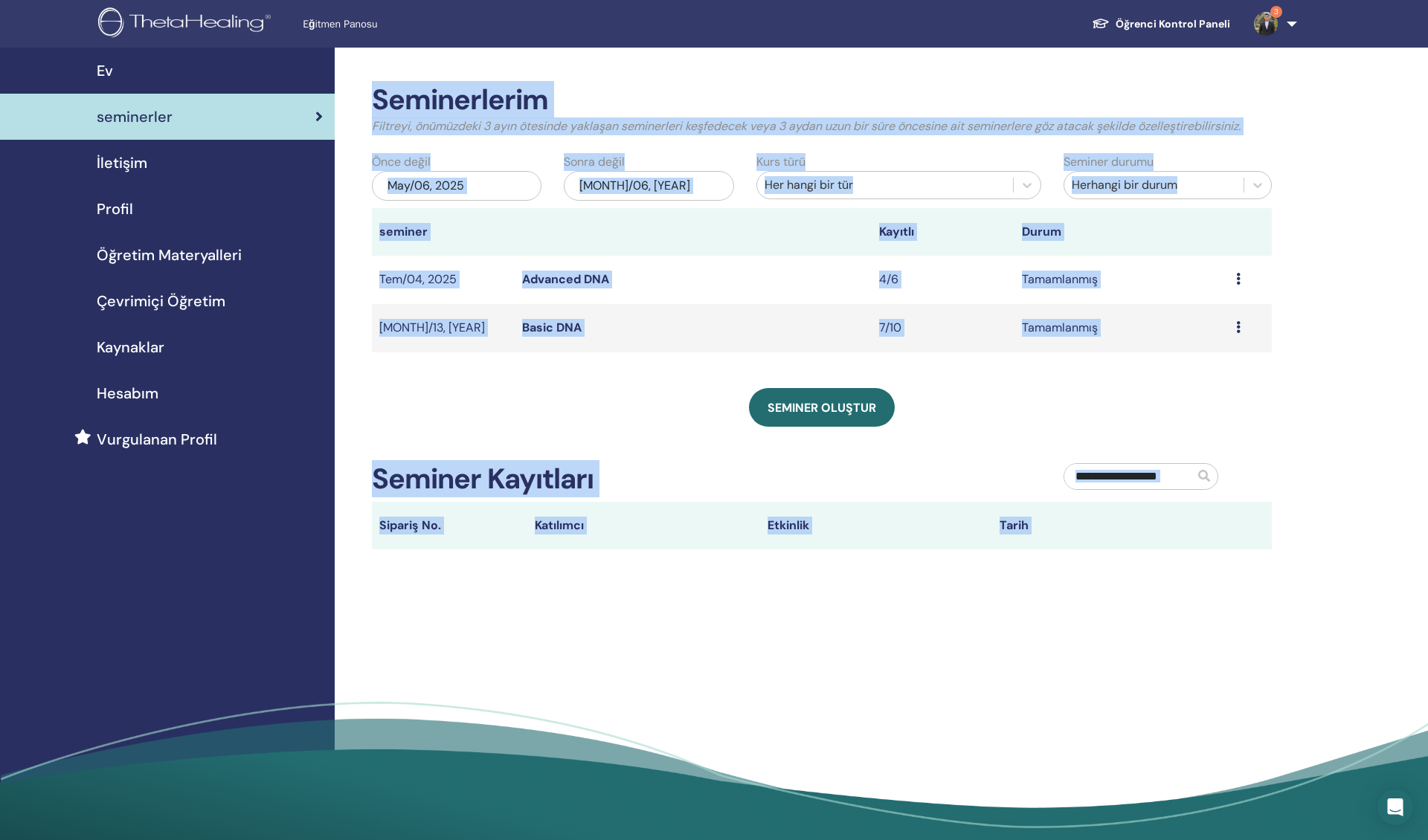 drag, startPoint x: 602, startPoint y: 69, endPoint x: 1064, endPoint y: 623, distance: 721.3598 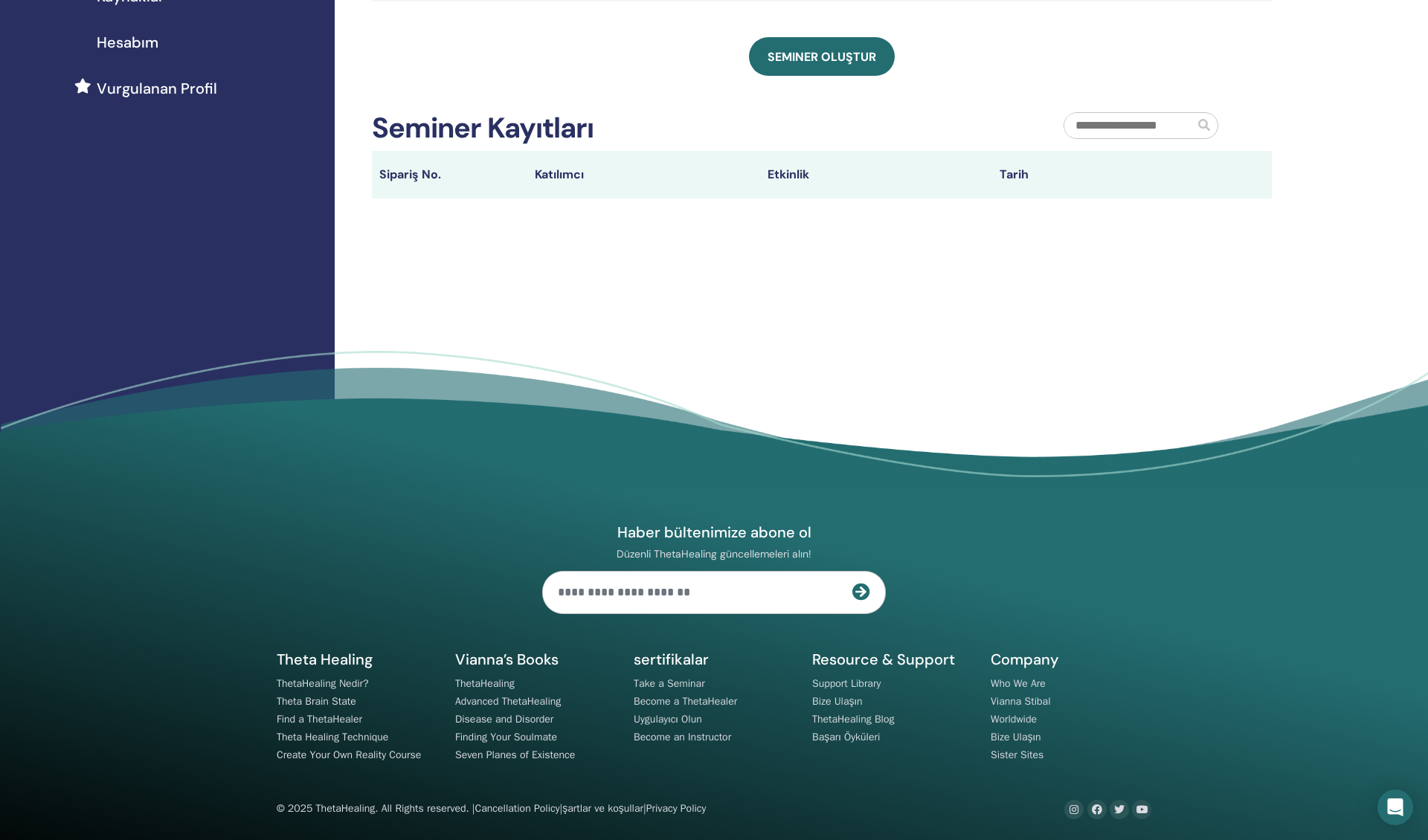 scroll, scrollTop: 349, scrollLeft: 0, axis: vertical 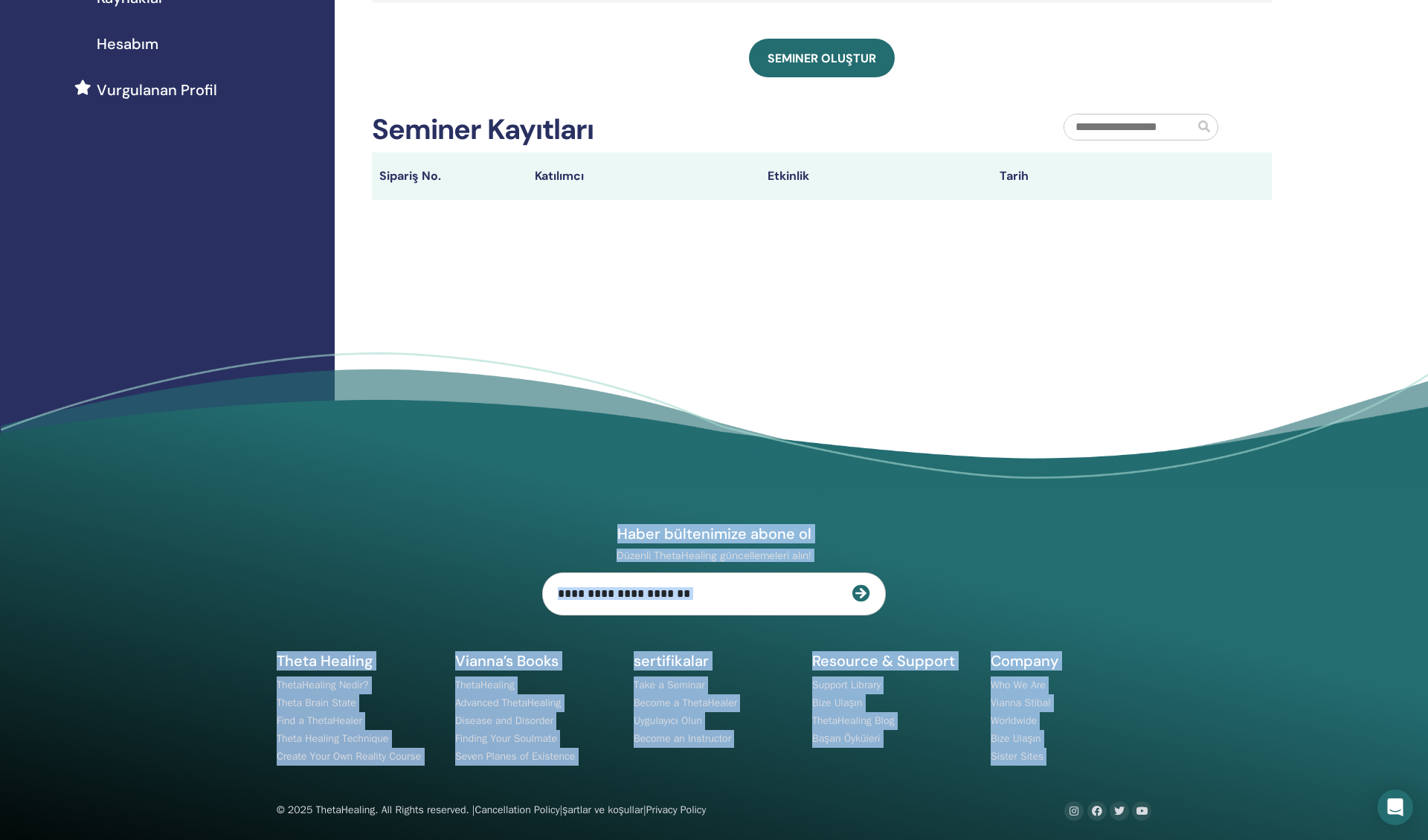 drag, startPoint x: 1203, startPoint y: 820, endPoint x: 363, endPoint y: 465, distance: 911.9348 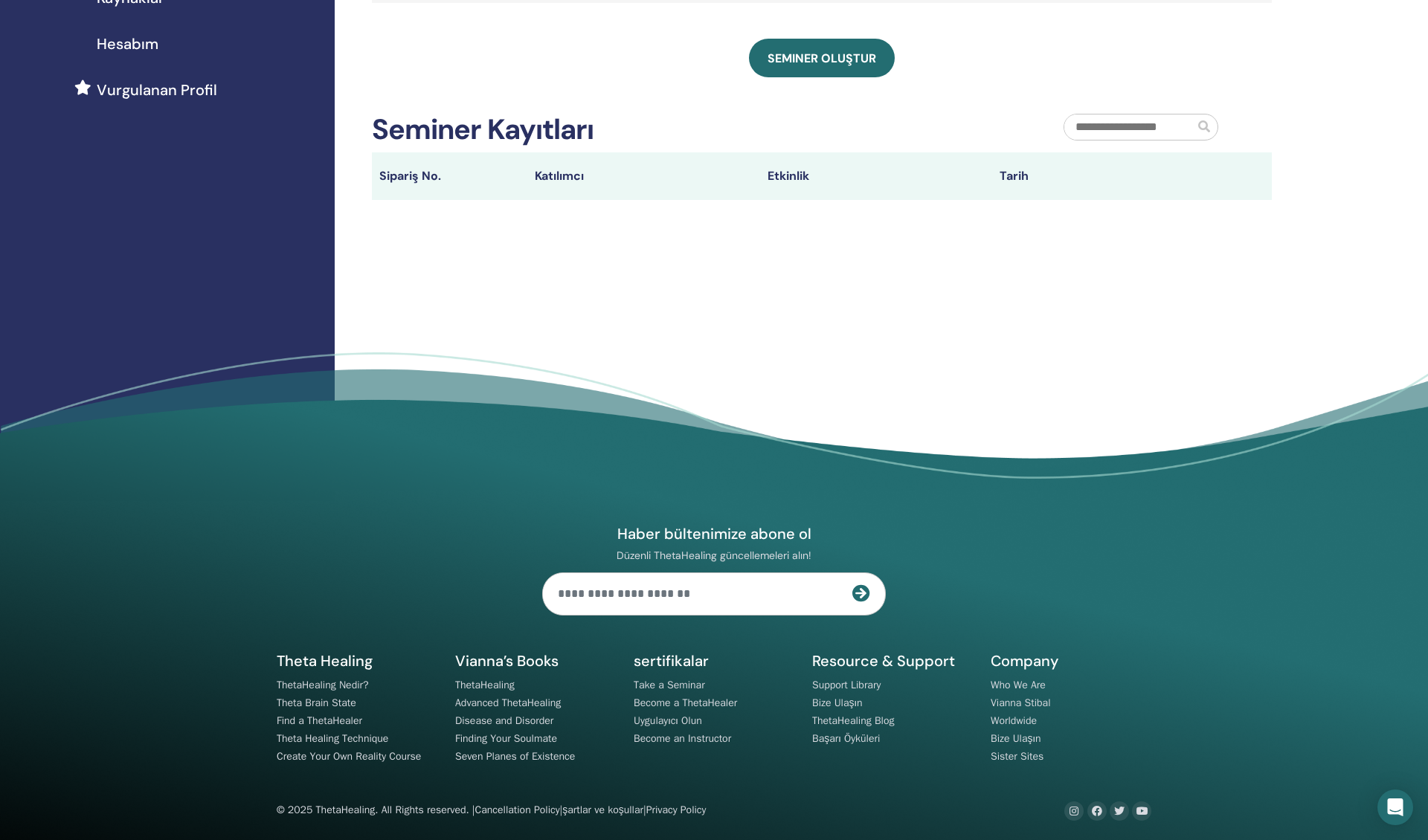 click on "Haber bültenimize abone ol
Düzenli ThetaHealing güncellemeleri alın!
Theta Healing
ThetaHealing Nedir?" at bounding box center (714, 618) 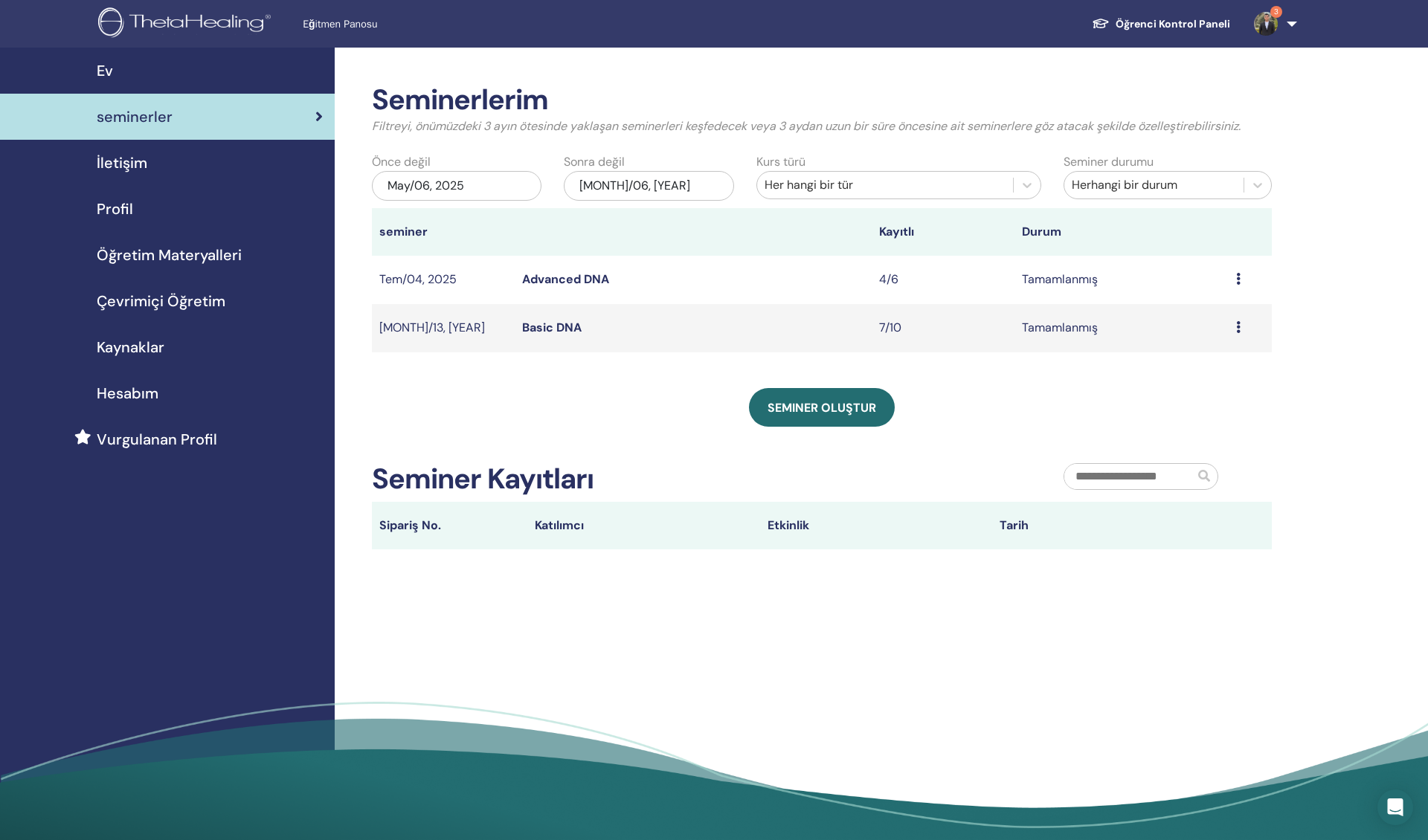 scroll, scrollTop: 0, scrollLeft: 0, axis: both 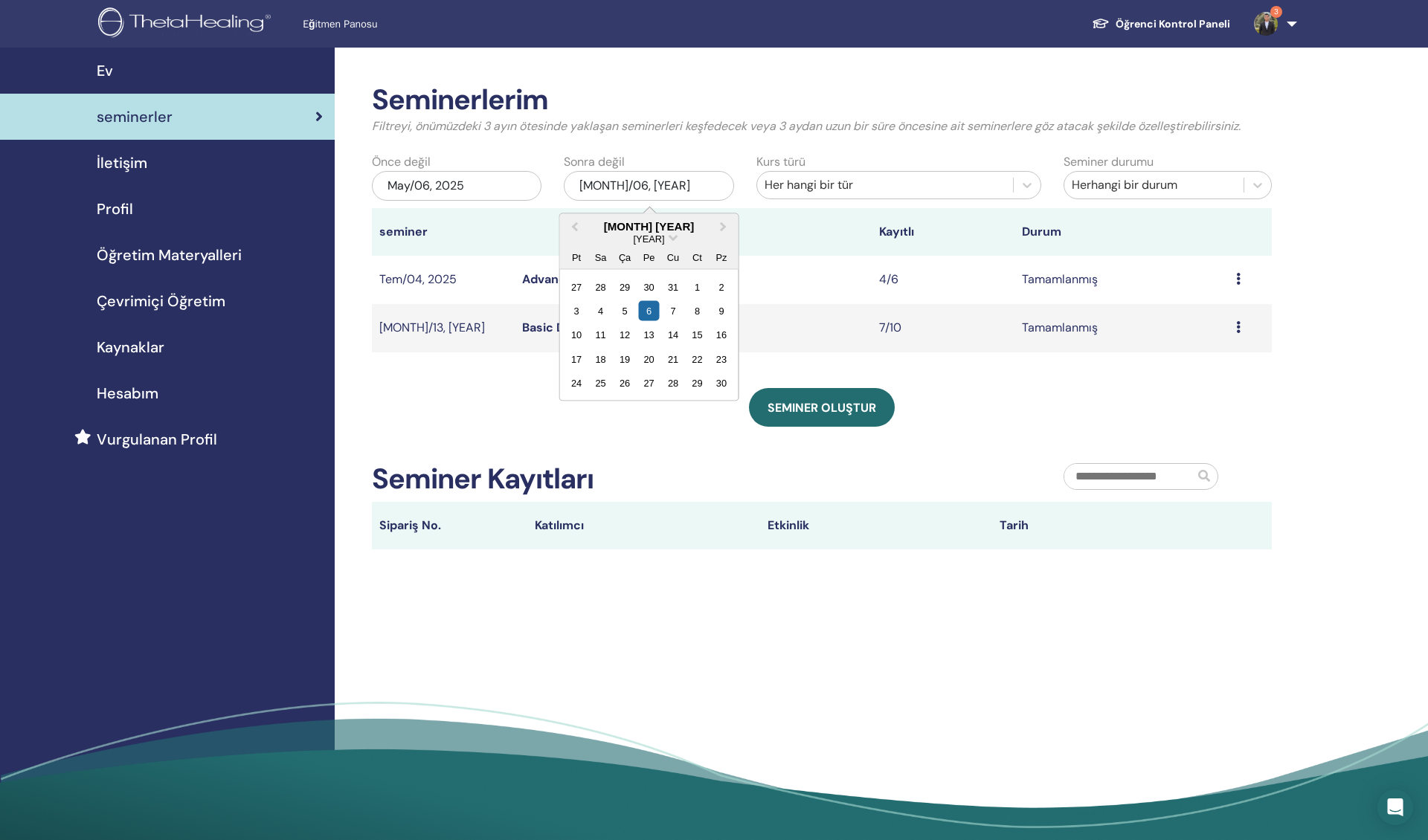 click on "Kas/06, 2025" at bounding box center [649, 186] 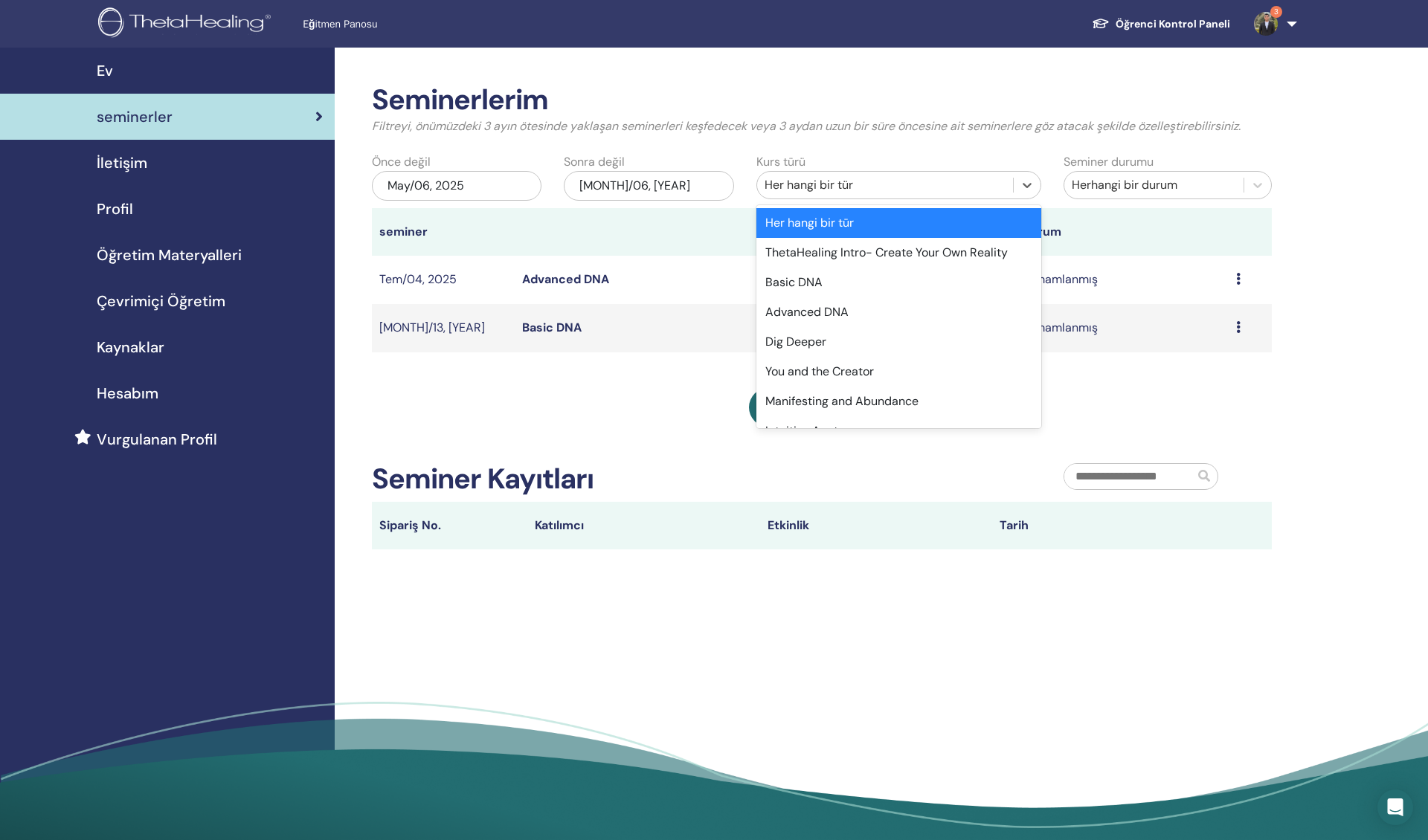 click on "Her hangi bir tür" at bounding box center [885, 185] 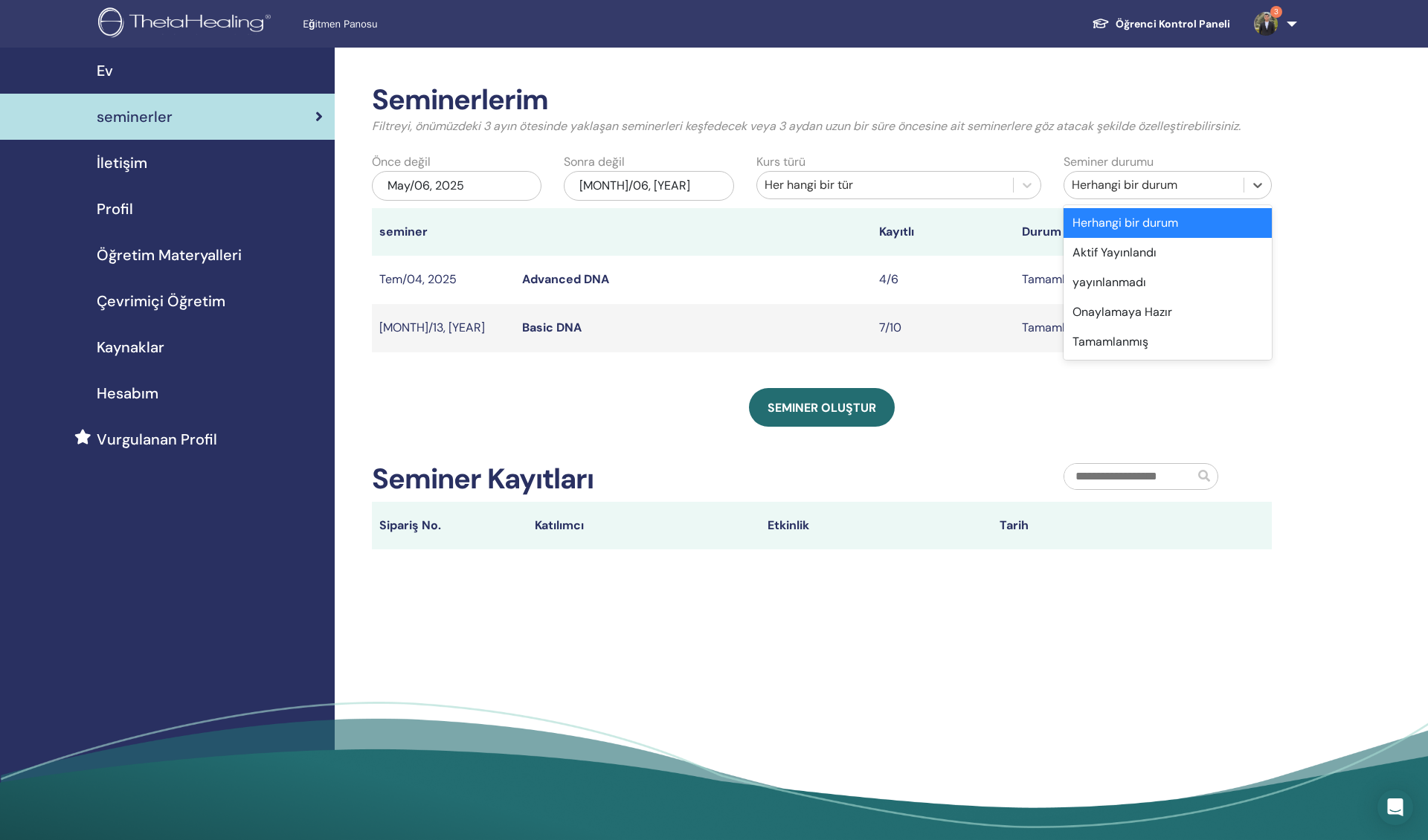 click on "Herhangi bir durum" at bounding box center (1154, 185) 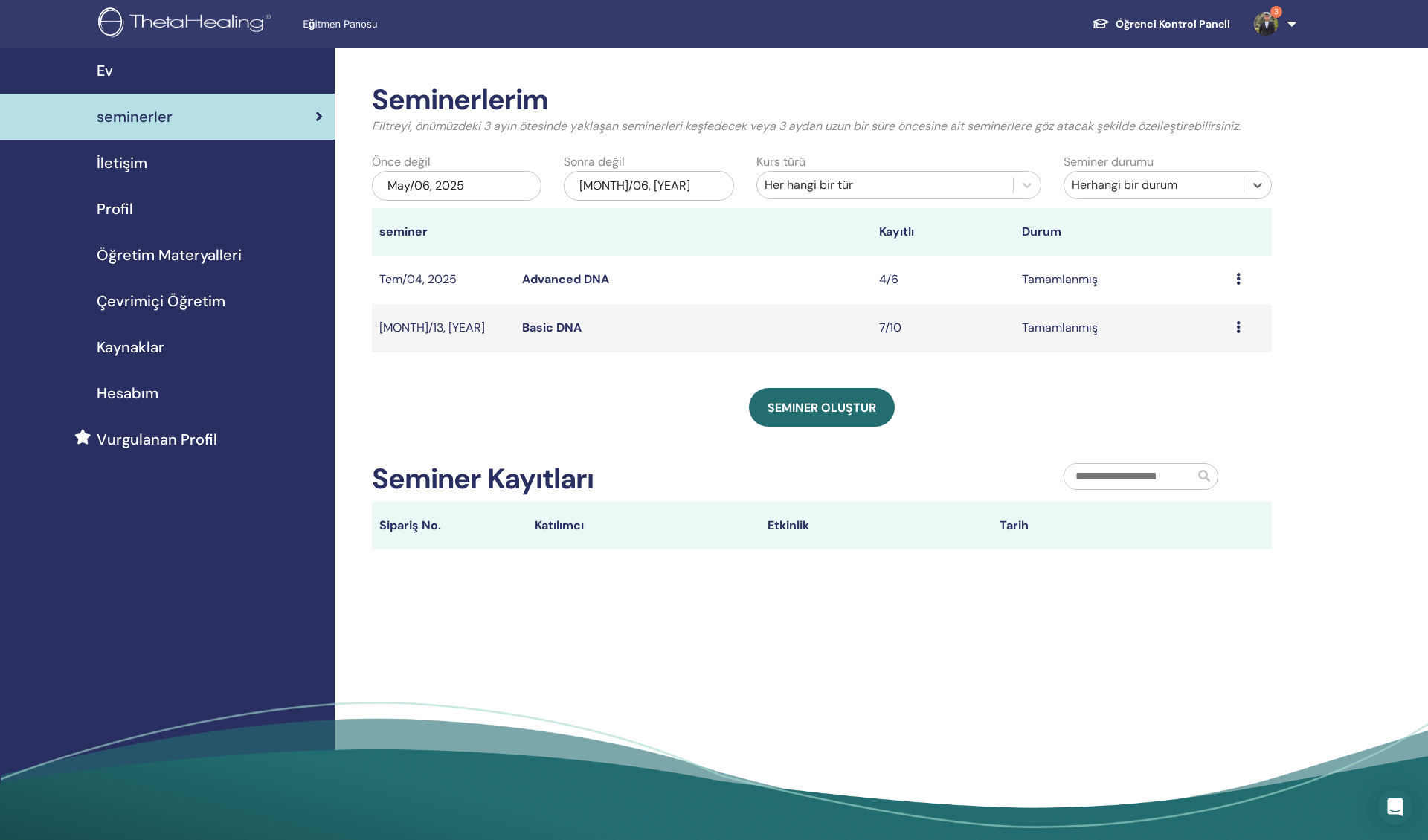 click on "Profil" at bounding box center [167, 209] 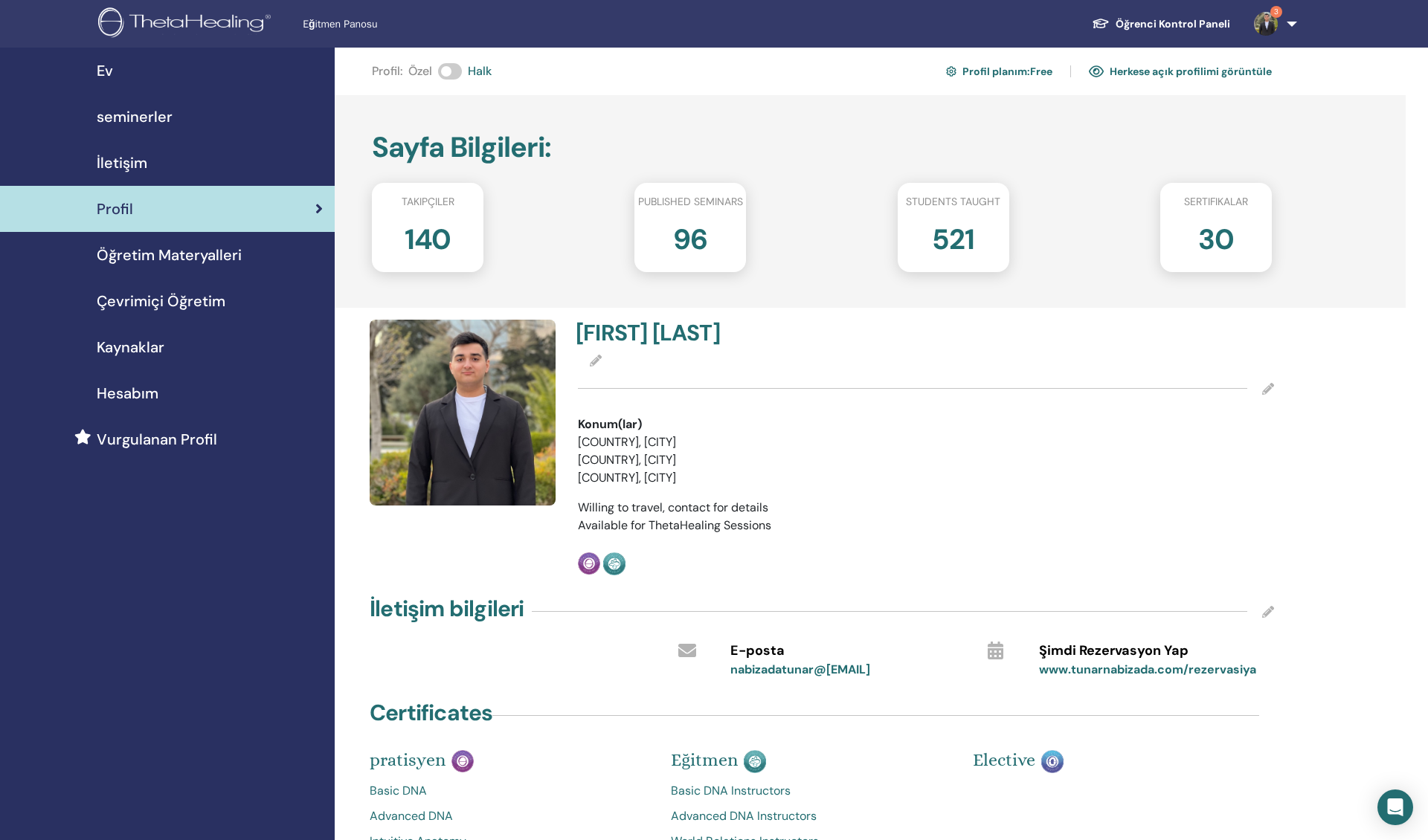 scroll, scrollTop: 0, scrollLeft: 0, axis: both 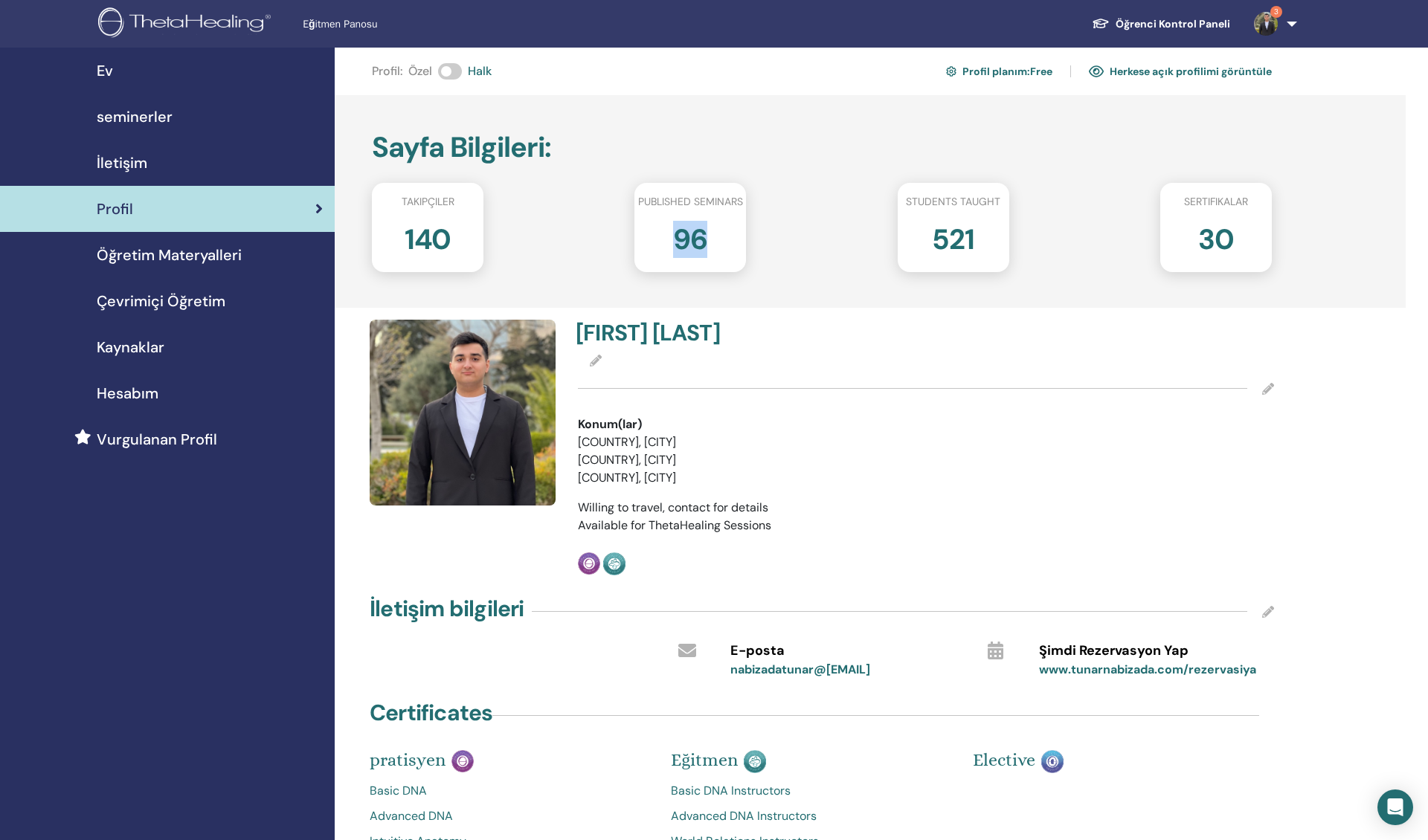 click on "96" at bounding box center [690, 245] 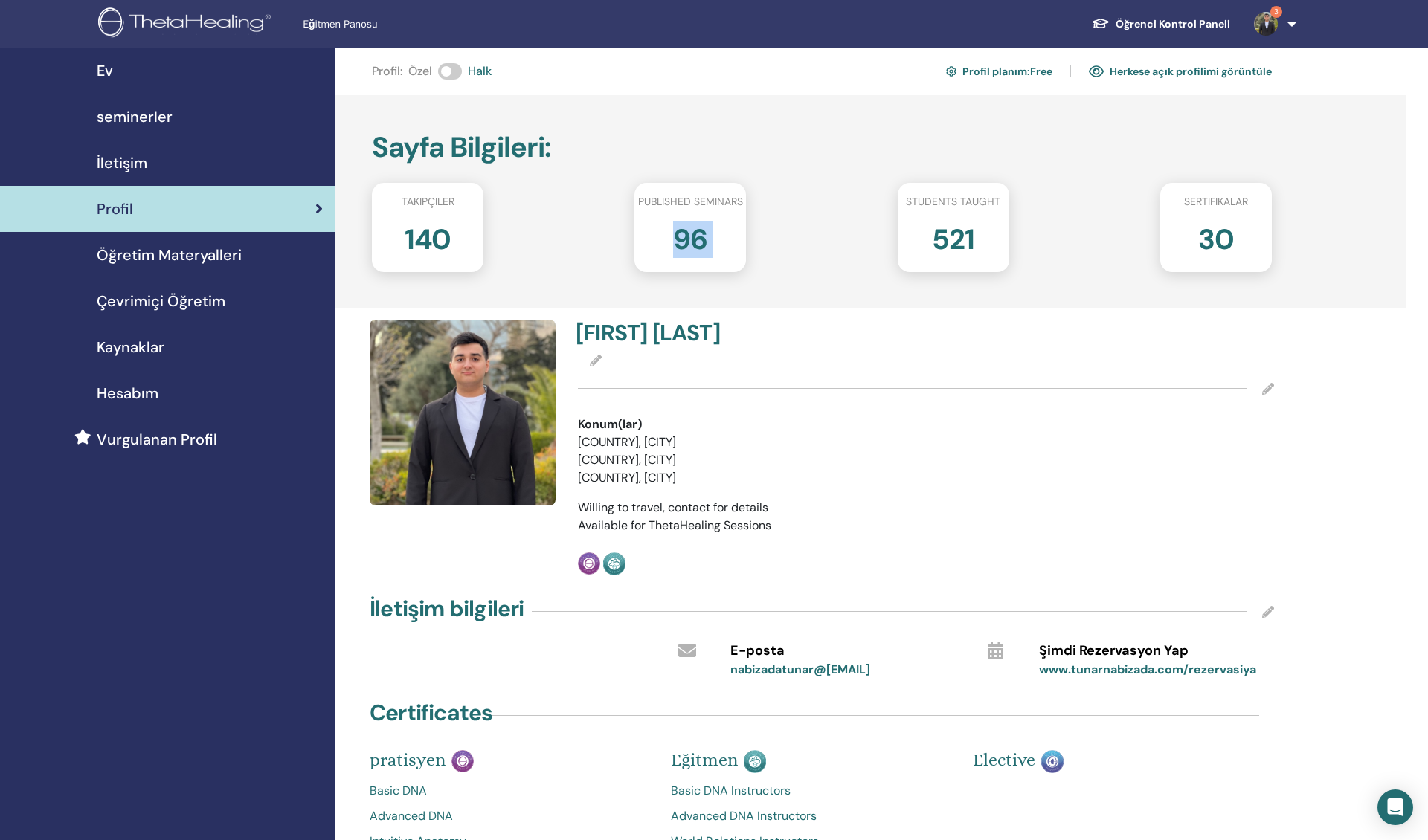click on "96" at bounding box center (690, 245) 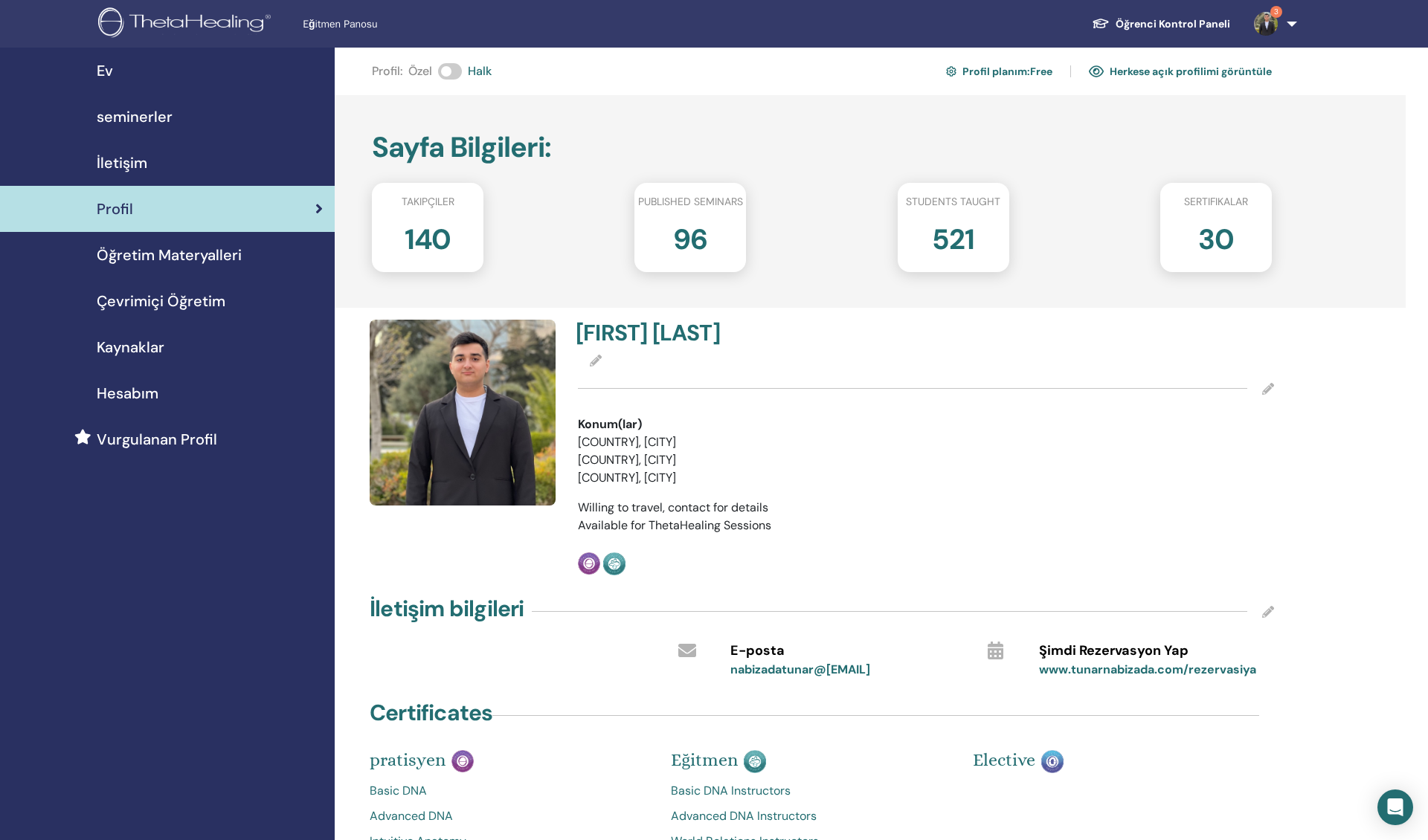 click on "96" at bounding box center (690, 236) 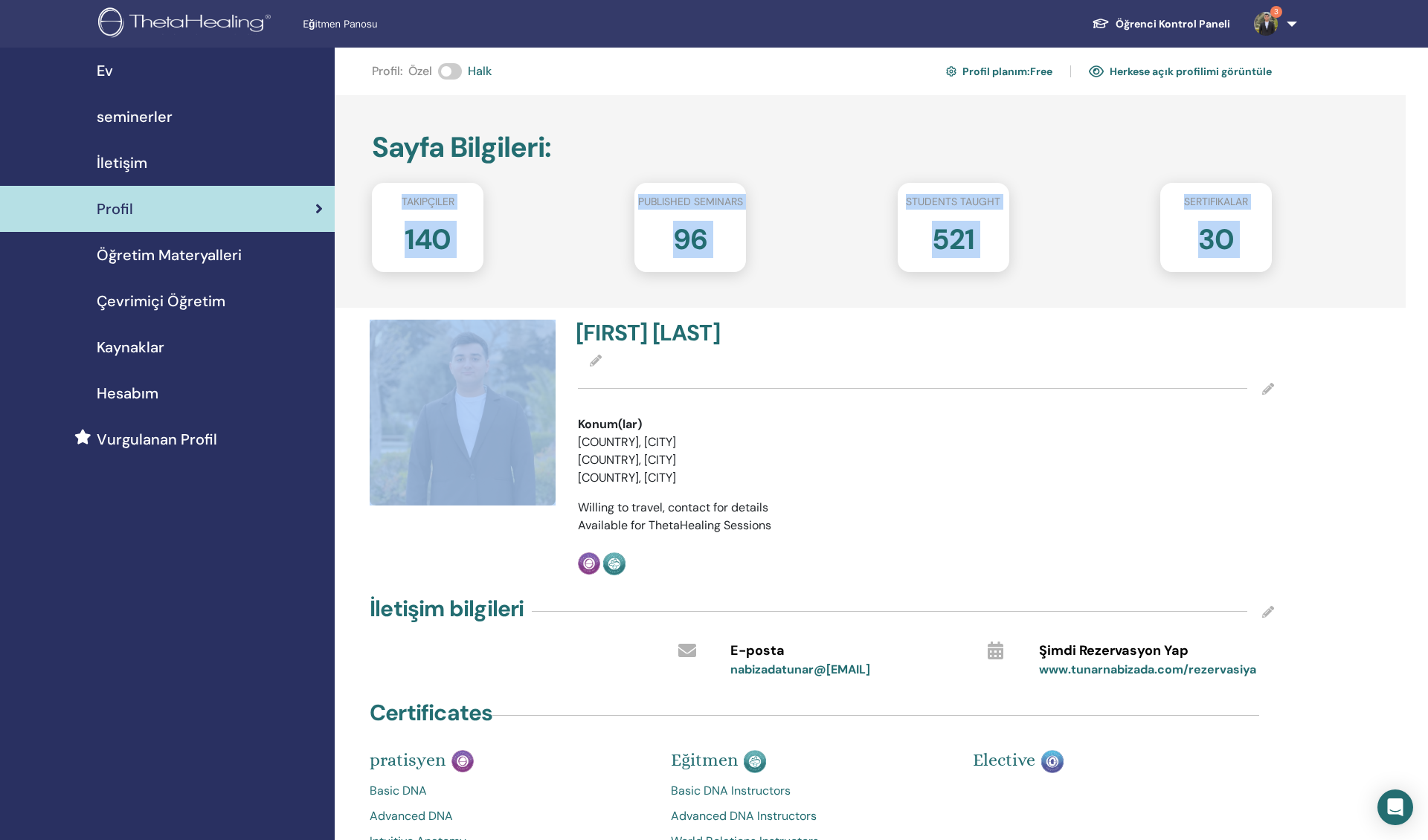 drag, startPoint x: 397, startPoint y: 197, endPoint x: 1270, endPoint y: 315, distance: 880.9387 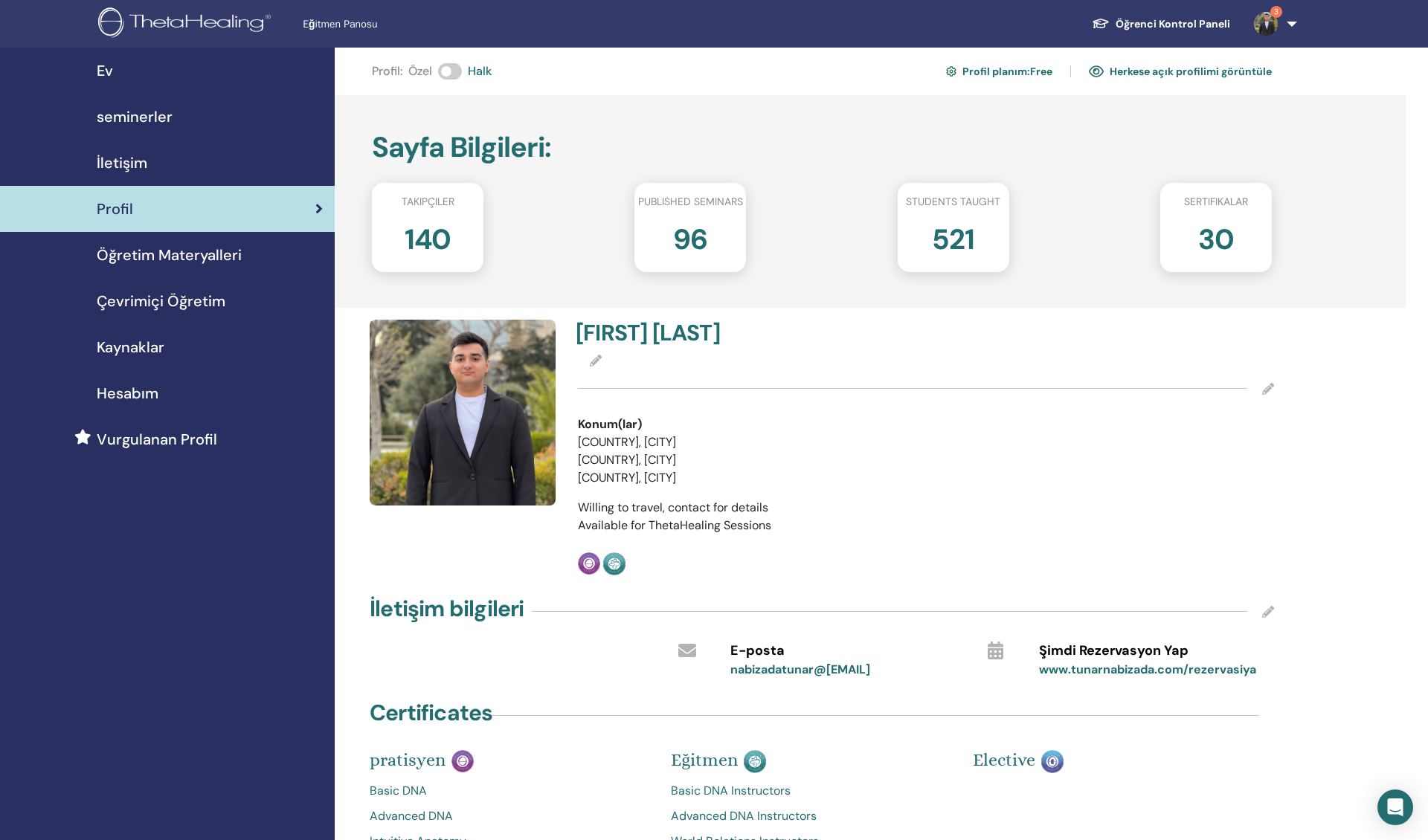click on "Profil : Özel Halk Profil planım :  Free Herkese açık profilimi görüntüle Sayfa Bilgileri : Takipçiler 140 Published seminars 96 Students taught 521 sertifikalar 30 Tunar   Nabizada Konum(lar) AZE, Baku TUR, Istanbul AZE, Bakı Willing to travel, contact for details Available for ThetaHealing Sessions Practitioner Instructor İletişim bilgileri E-posta nabizadatunar@gmail.com Şimdi Rezervasyon Yap www.tunarnabizada.com/rezervasiya Certificates pratisyen Basic DNA Advanced DNA Intuitive Anatomy Manifesting and Abundance Disease and Disorder World Relations DNA 3 Soul Mate RHYTHM to a Perfect Weight Animal Seminar Planes of Existence Dig Deeper You and Your Significant Other You and the Creator ThetaHealing Intro- Create Your Own Reality You and Your Inner Circle You and the Earth Discover Your Algorithm Eğitmen Basic DNA Instructors Advanced DNA Instructors World Relations Instructors Intuitive Anatomy Instructors Manifesting and Abundance Instructors Soul Mate Instructors Dig Deeper Instructors" at bounding box center (822, 648) 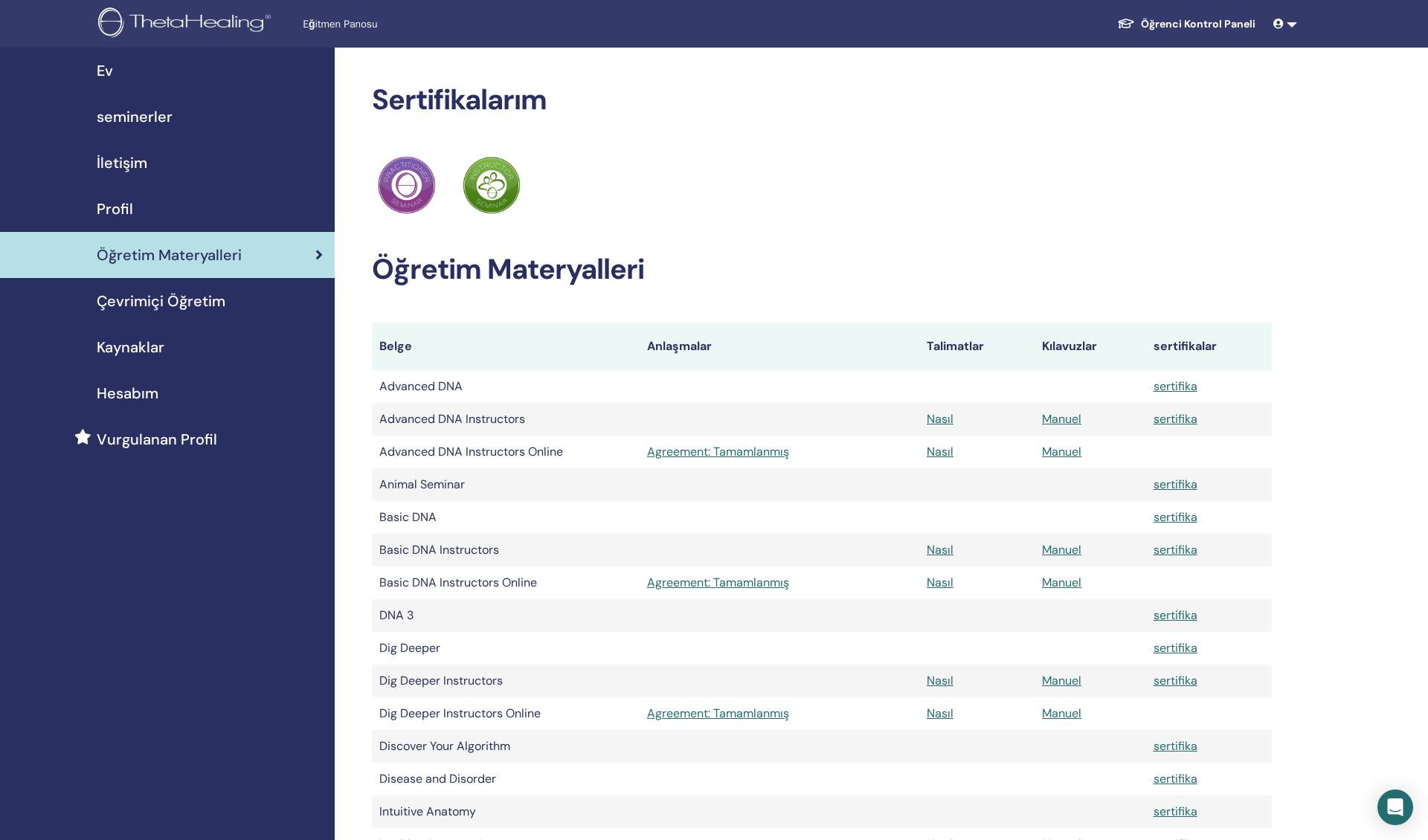 scroll, scrollTop: 0, scrollLeft: 0, axis: both 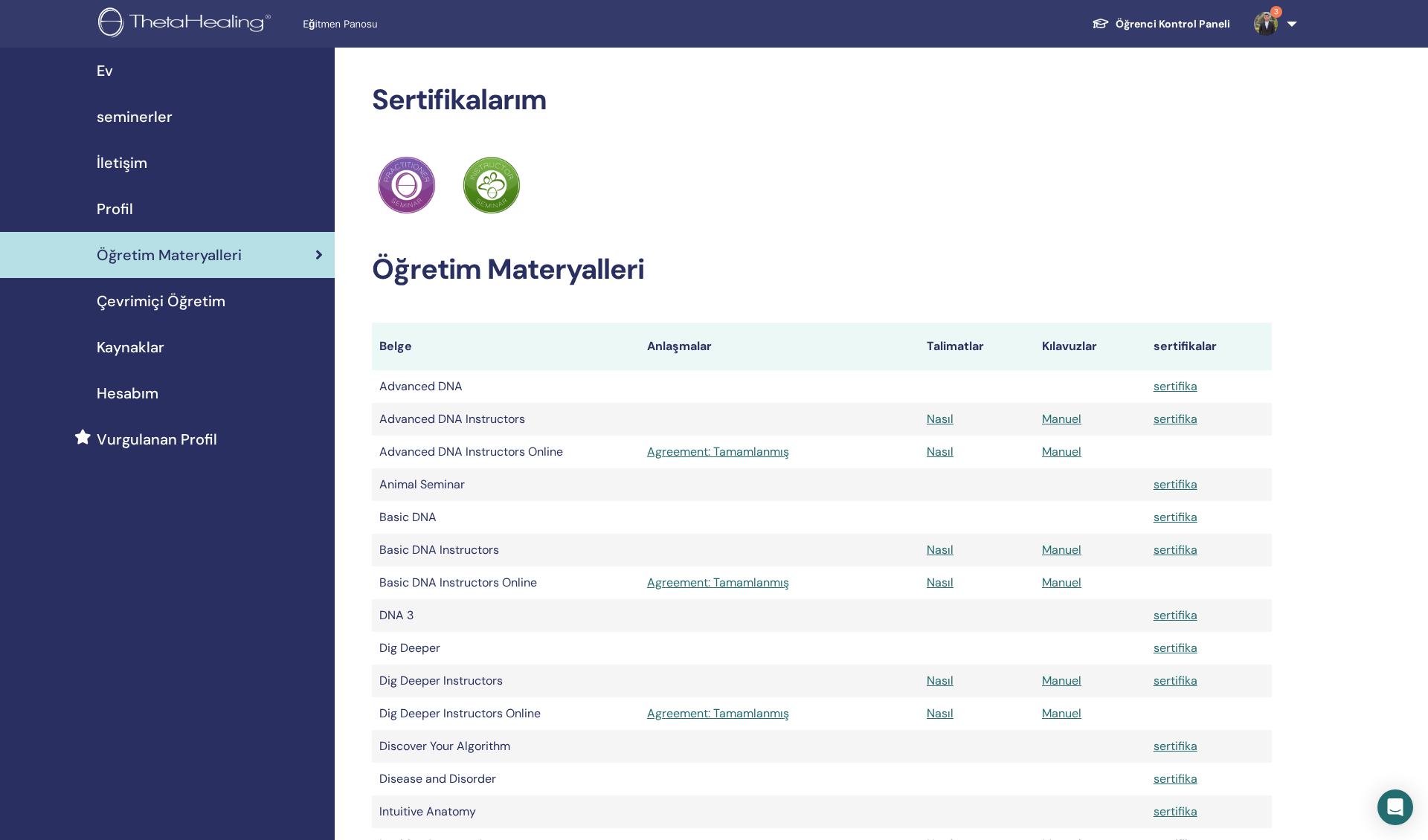 click on "Profil" at bounding box center (167, 209) 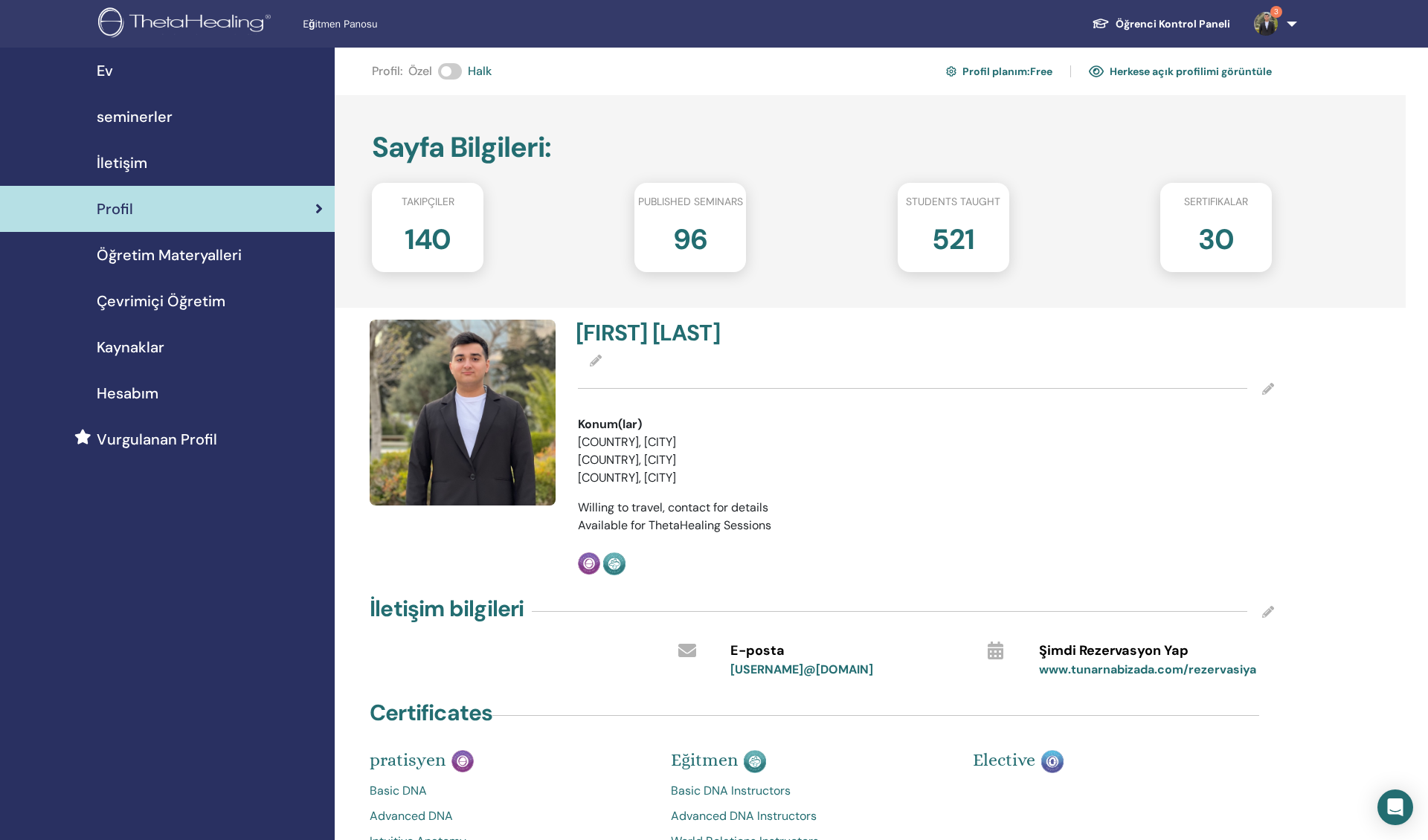scroll, scrollTop: 0, scrollLeft: 0, axis: both 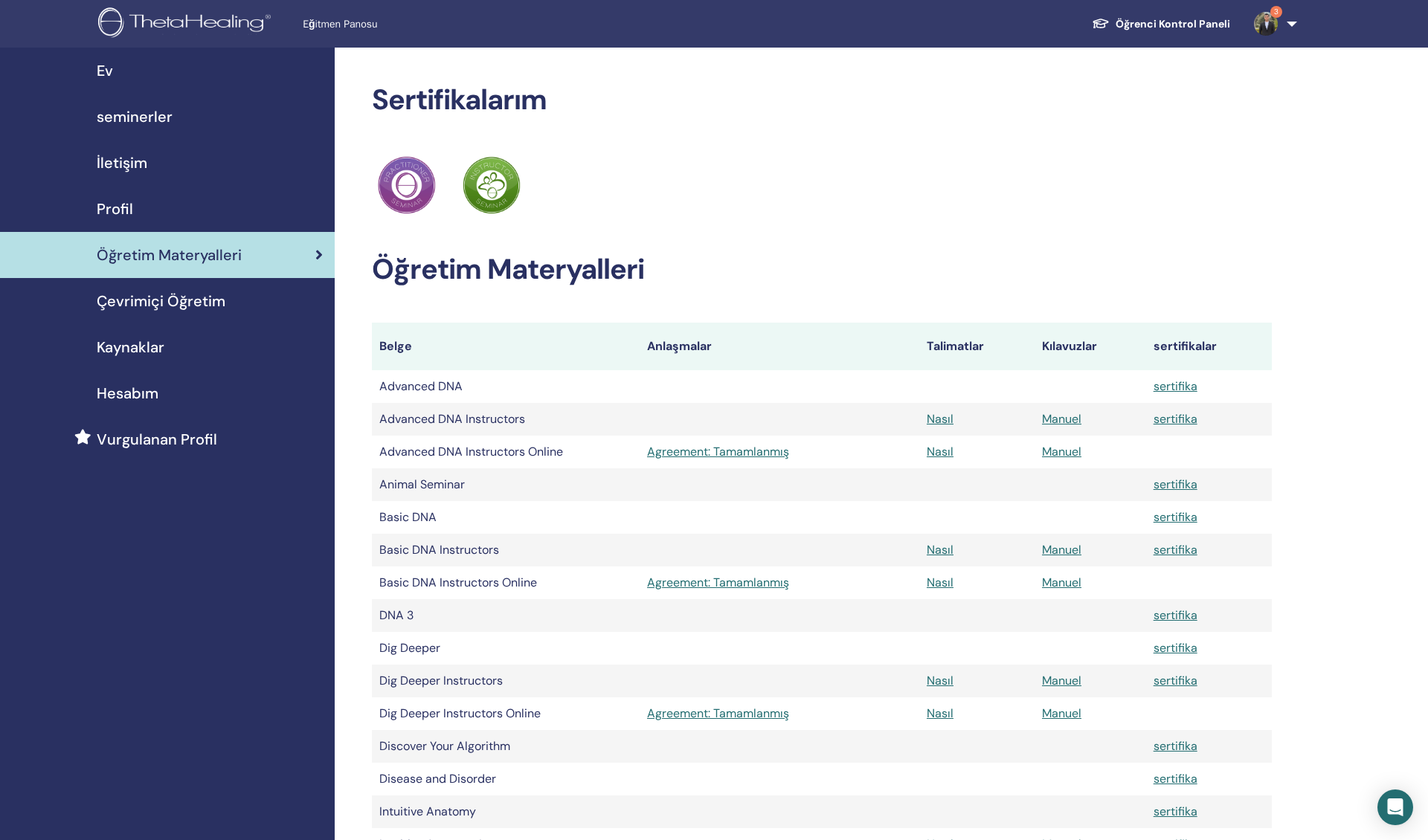 click on "Belge" at bounding box center [506, 346] 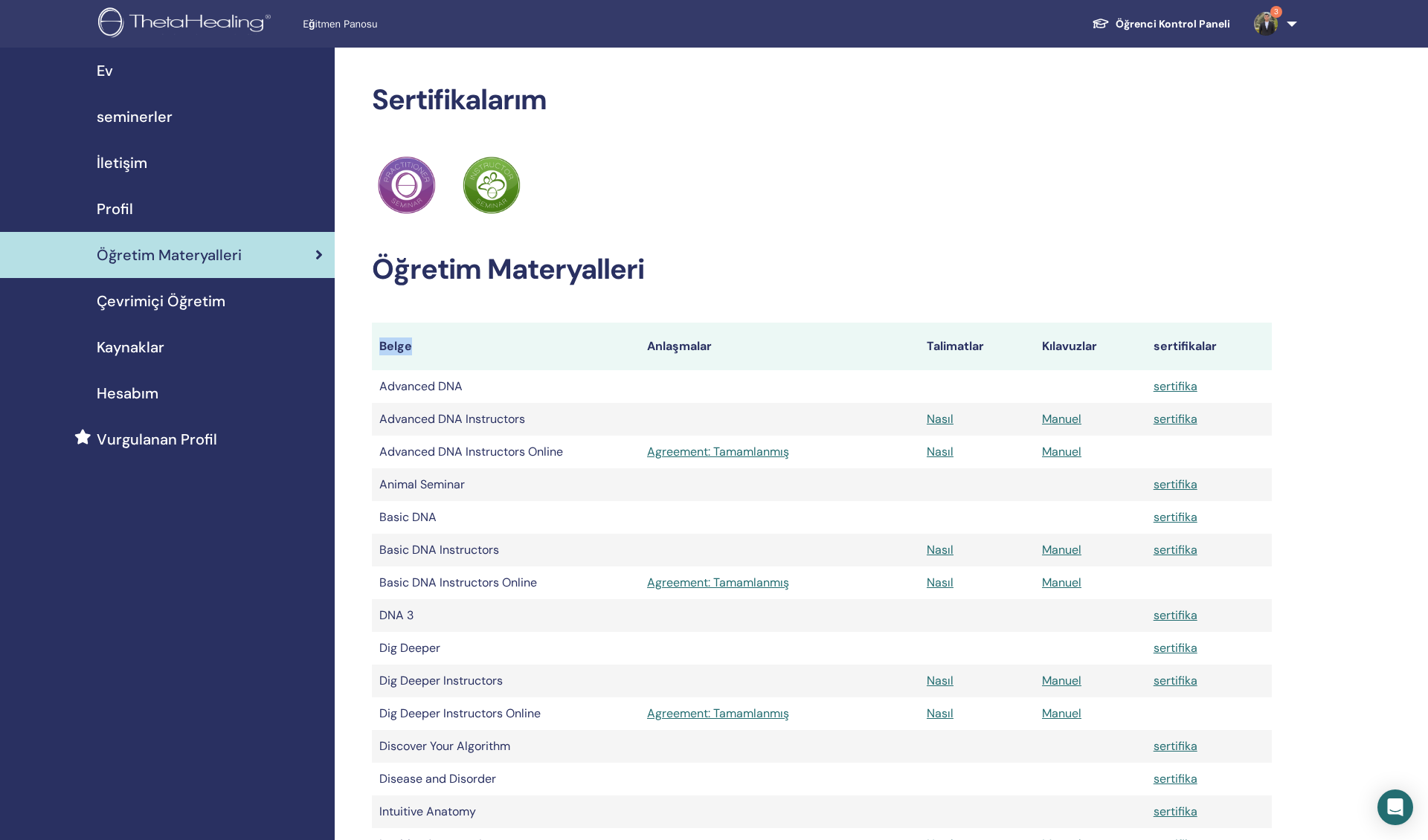 click on "Belge" at bounding box center (506, 346) 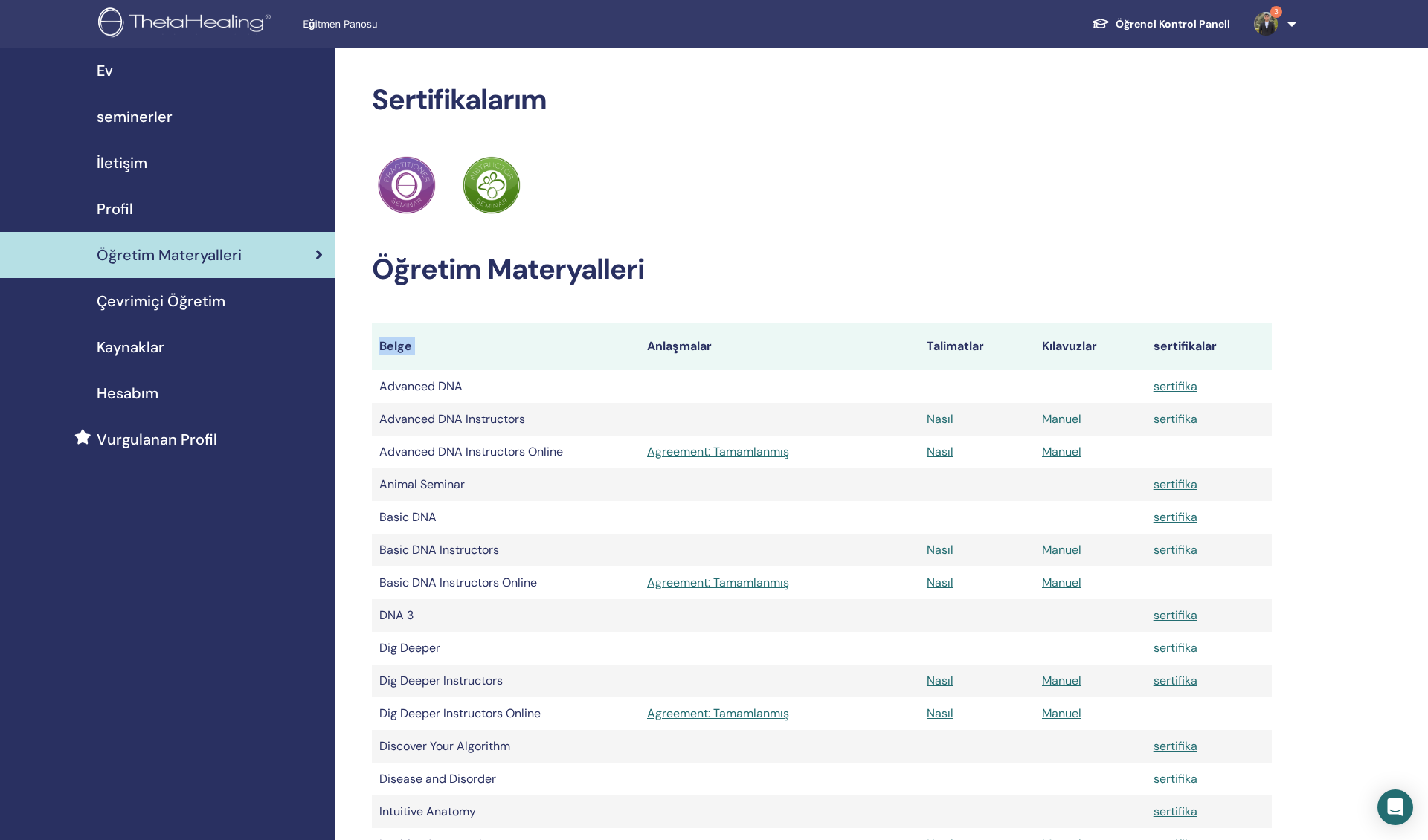 click on "Belge" at bounding box center [506, 346] 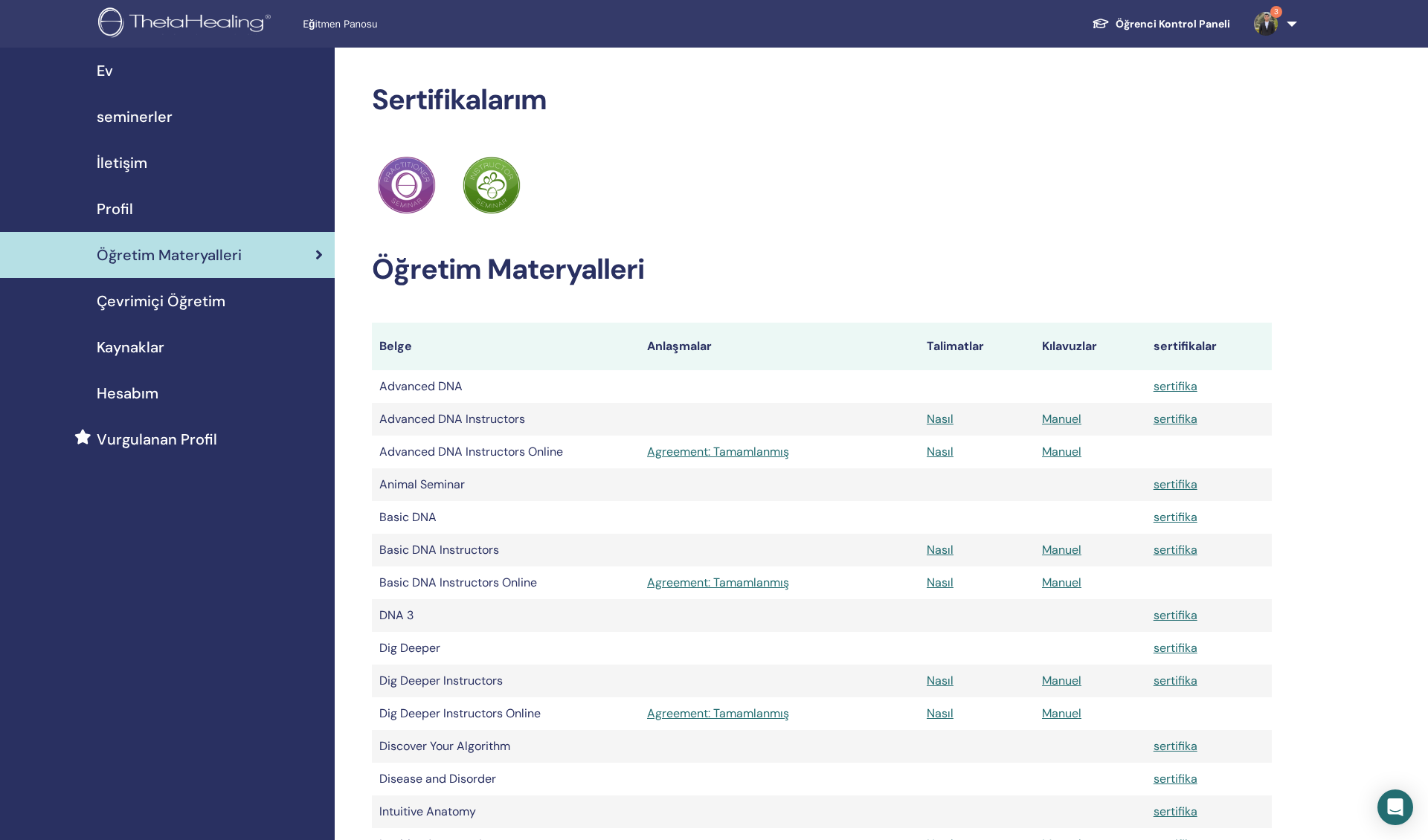click on "Belge" at bounding box center (506, 346) 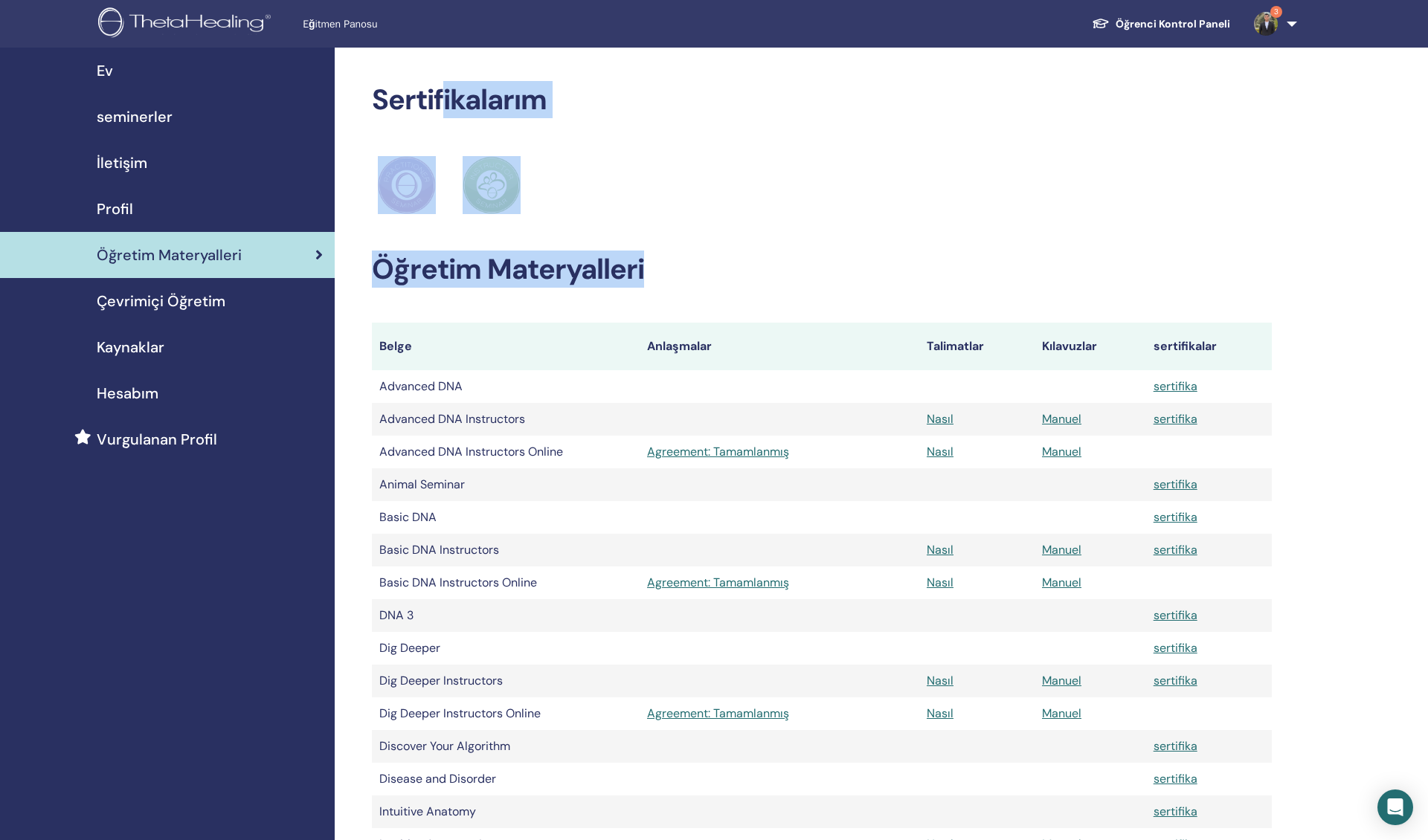 drag, startPoint x: 488, startPoint y: 300, endPoint x: 444, endPoint y: 83, distance: 221.416 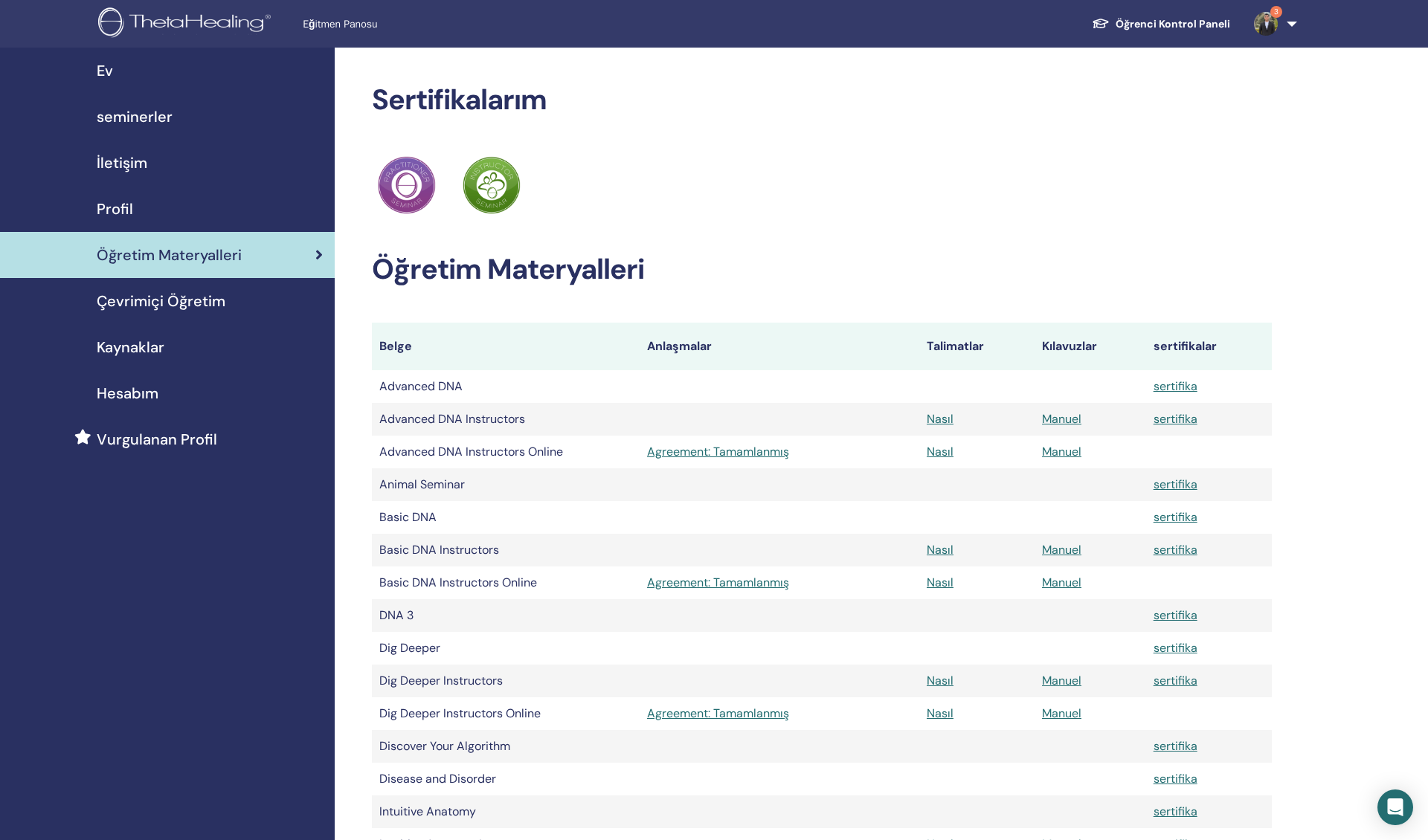 click on "Sertifikalarım" at bounding box center (822, 100) 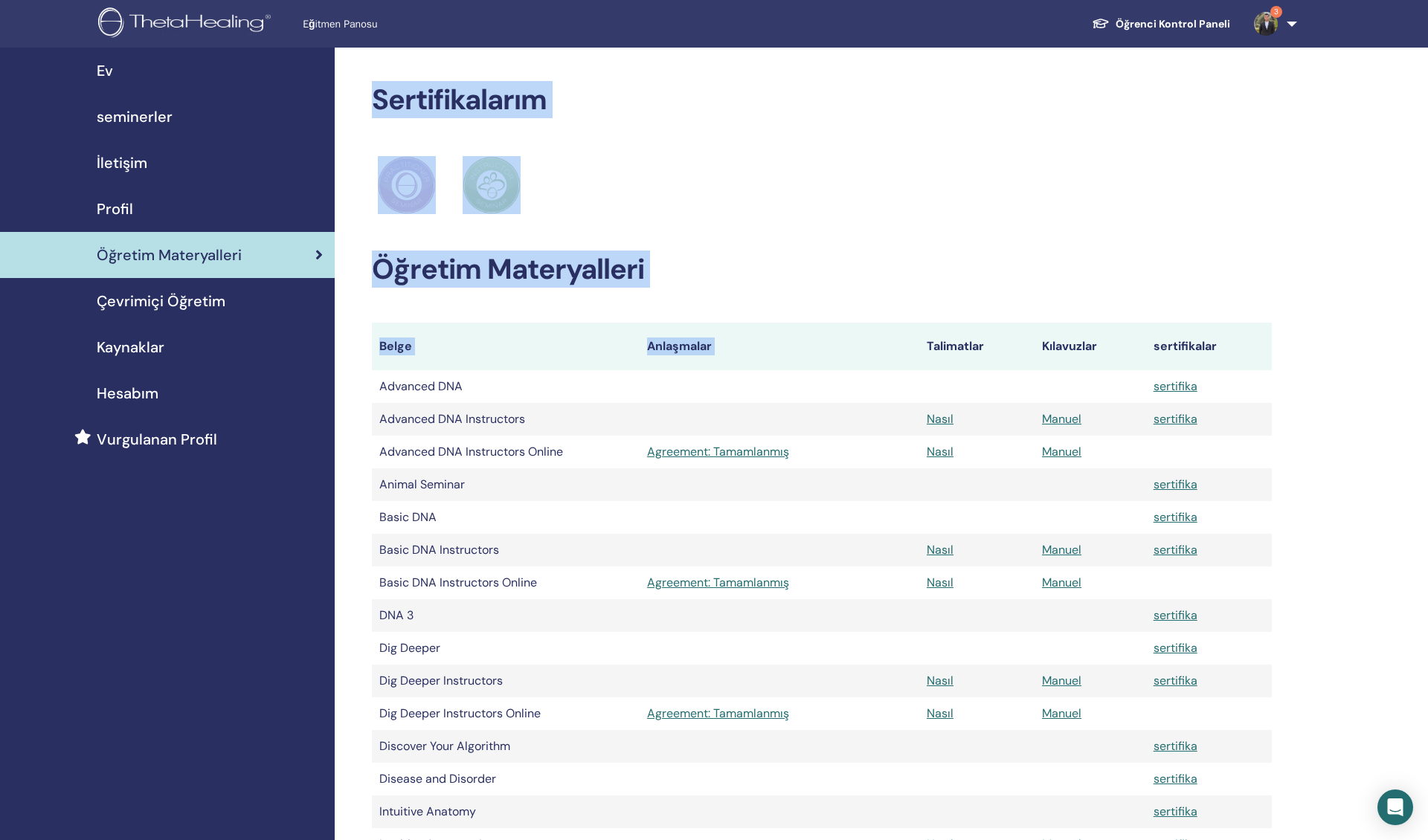 drag, startPoint x: 379, startPoint y: 84, endPoint x: 1044, endPoint y: 337, distance: 711.50123 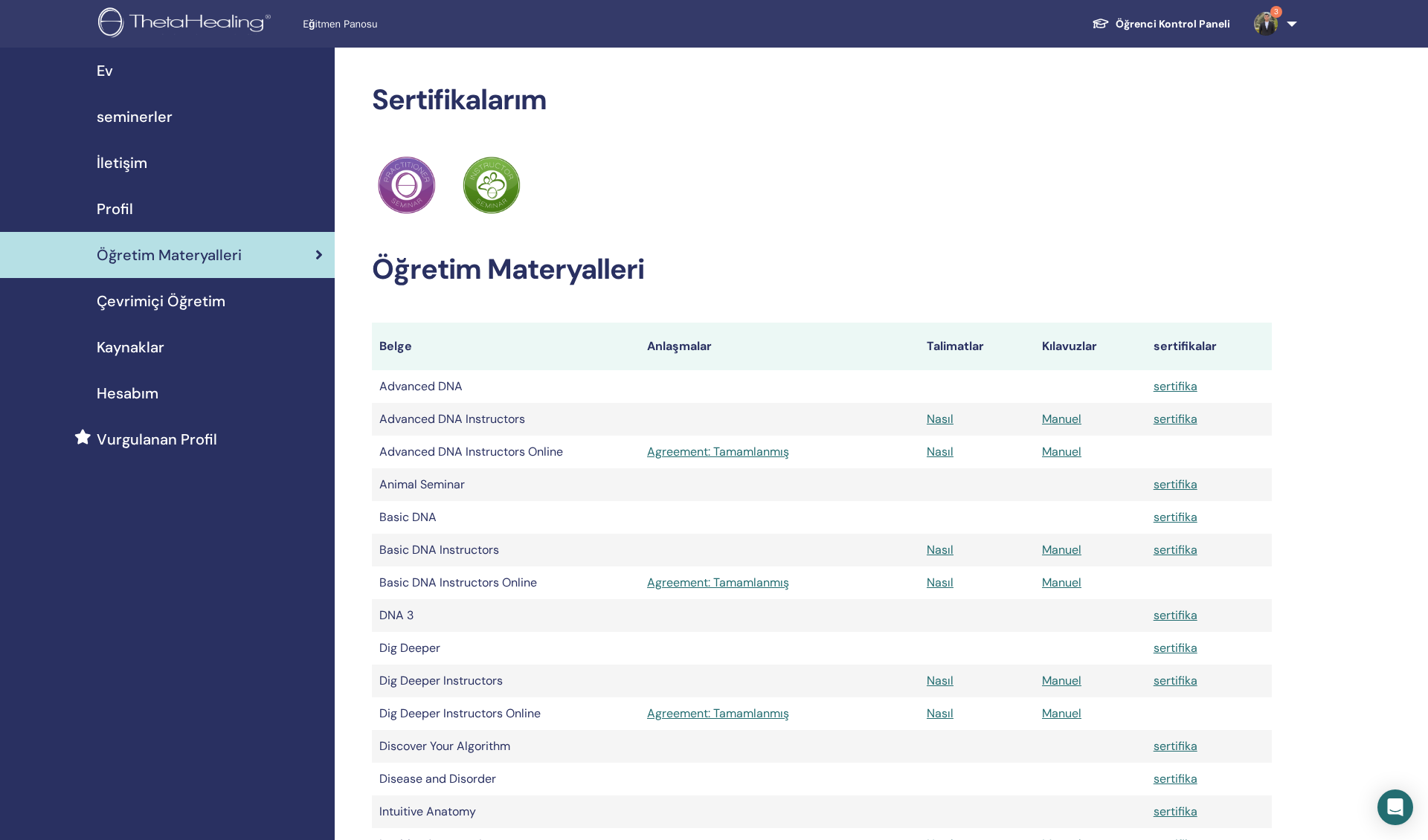 click on "sertifika" at bounding box center [1209, 387] 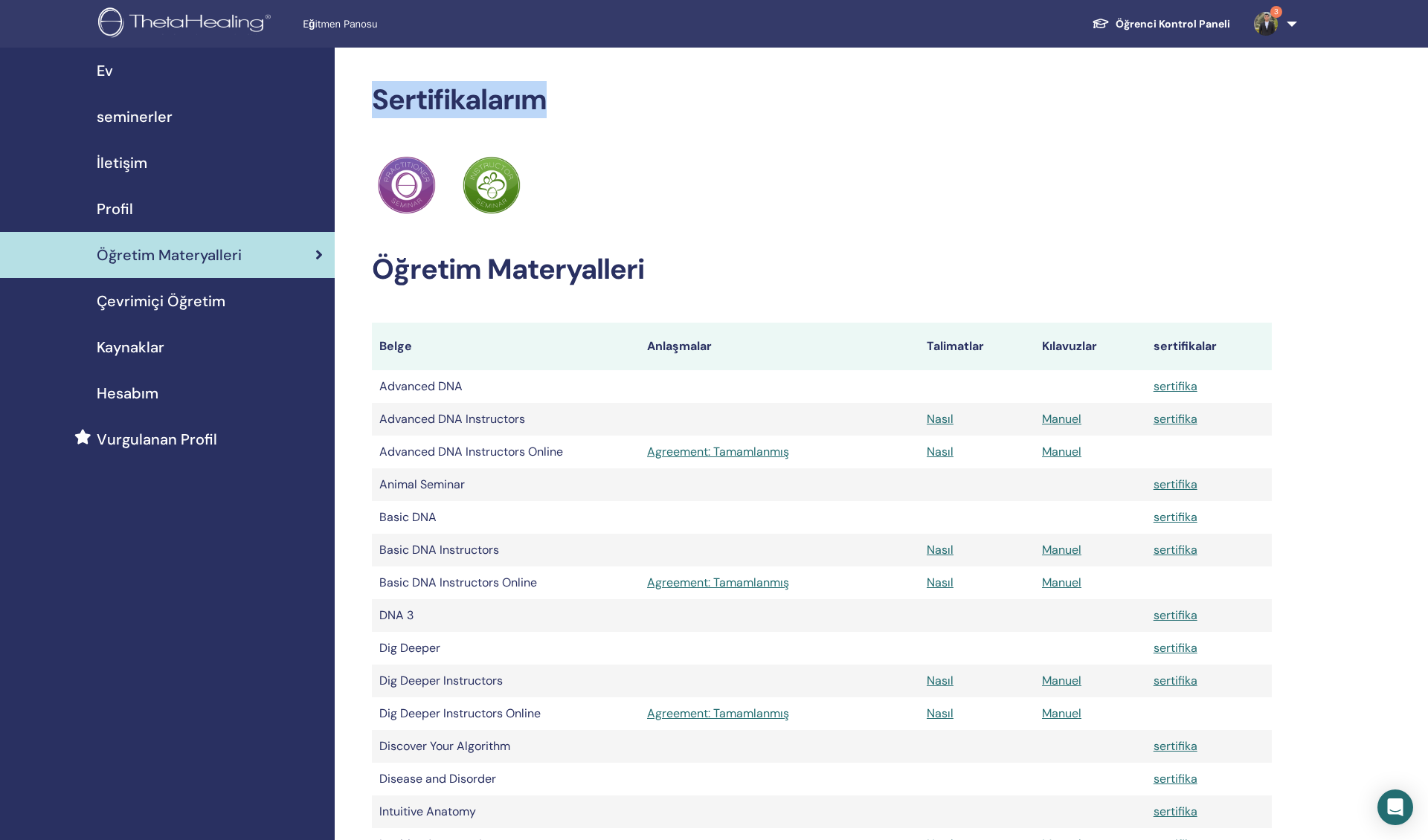 click on "Sertifikalarım
ThetaHealing pratisyen
ThetaHealing Eğitmen
Öğretim Materyalleri
Belge
Anlaşmalar
Talimatlar
Kılavuzlar
sertifikalar
Advanced DNA
sertifika
Advanced DNA Instructors
Nasıl" at bounding box center [870, 870] 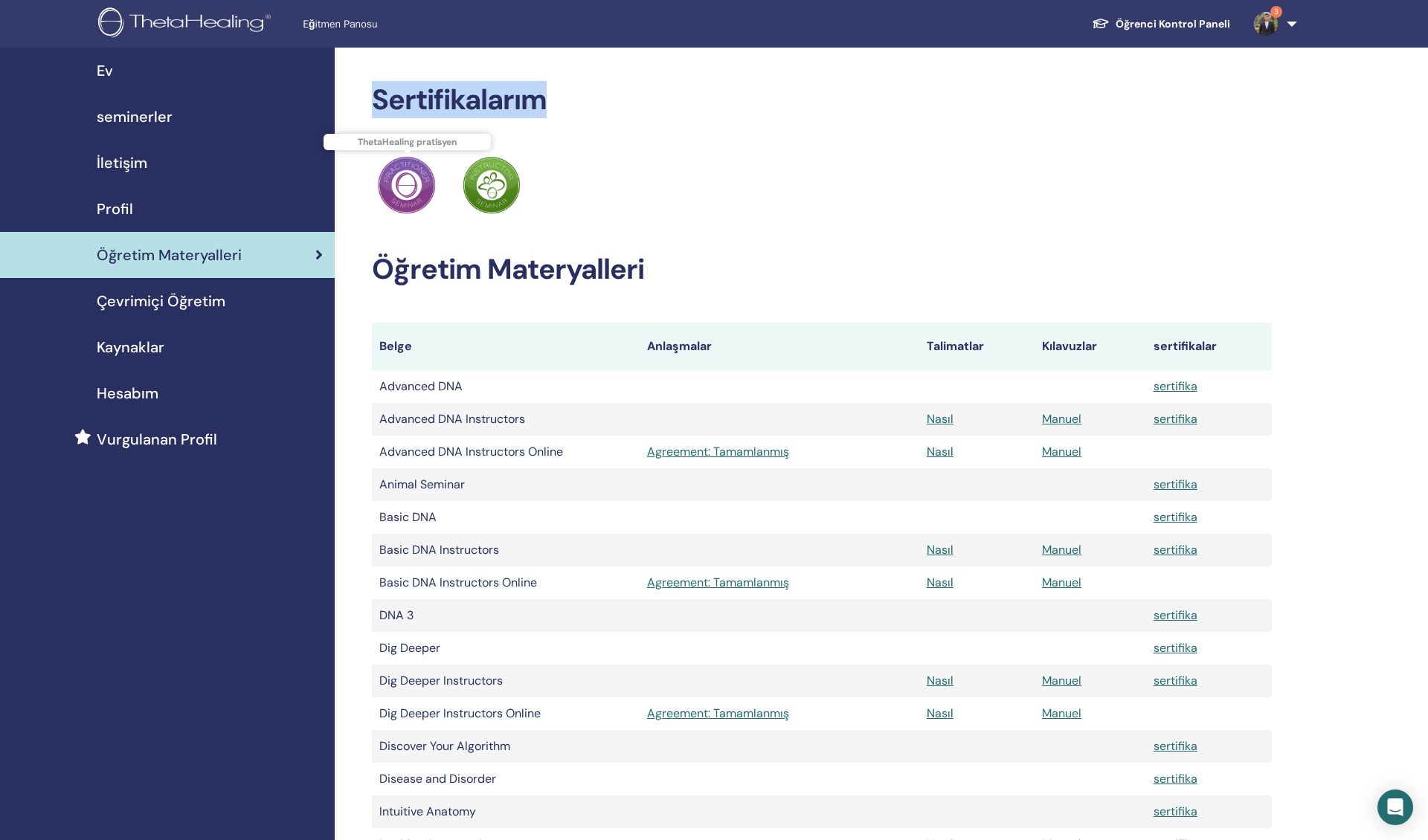 click at bounding box center (407, 185) 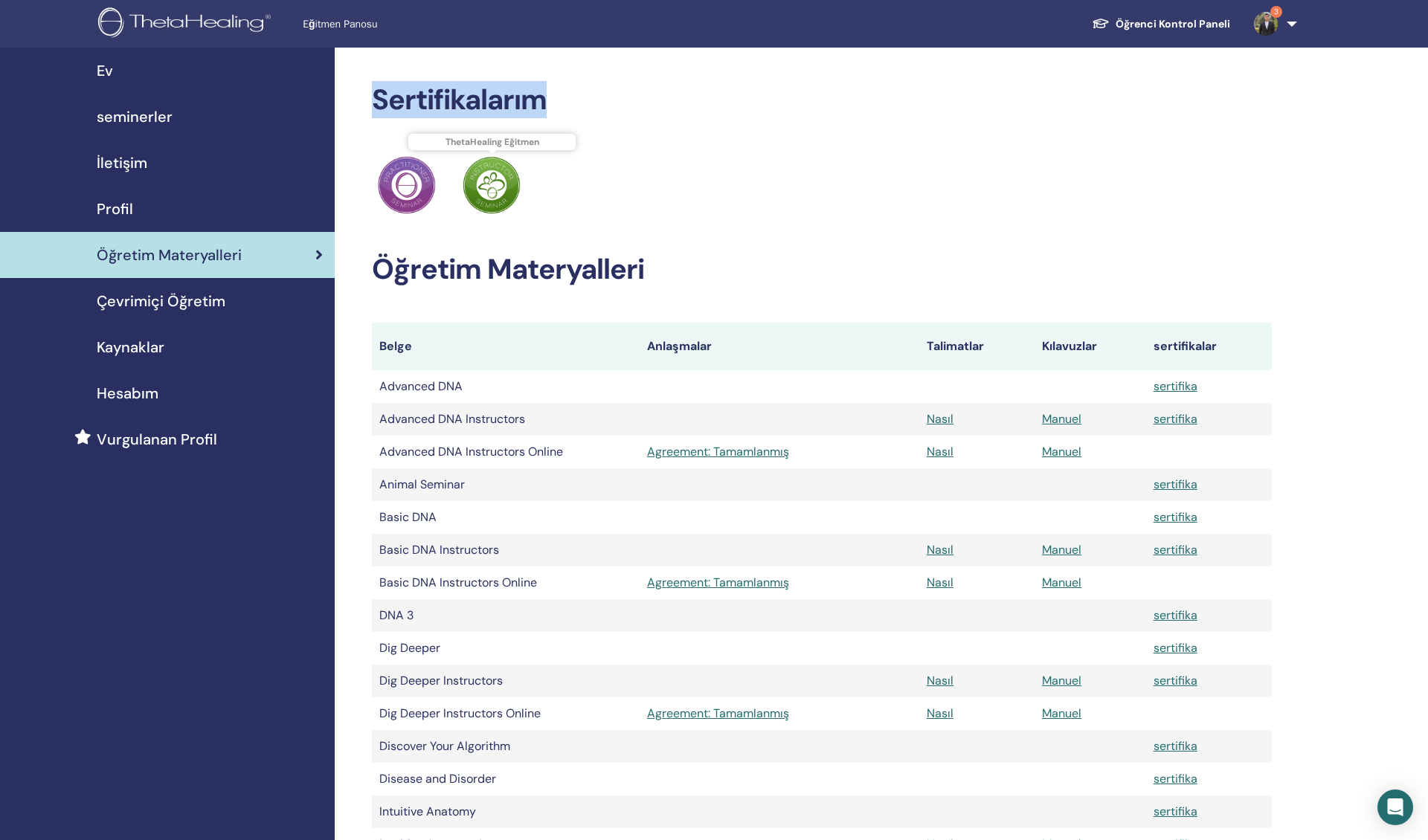 click at bounding box center [492, 185] 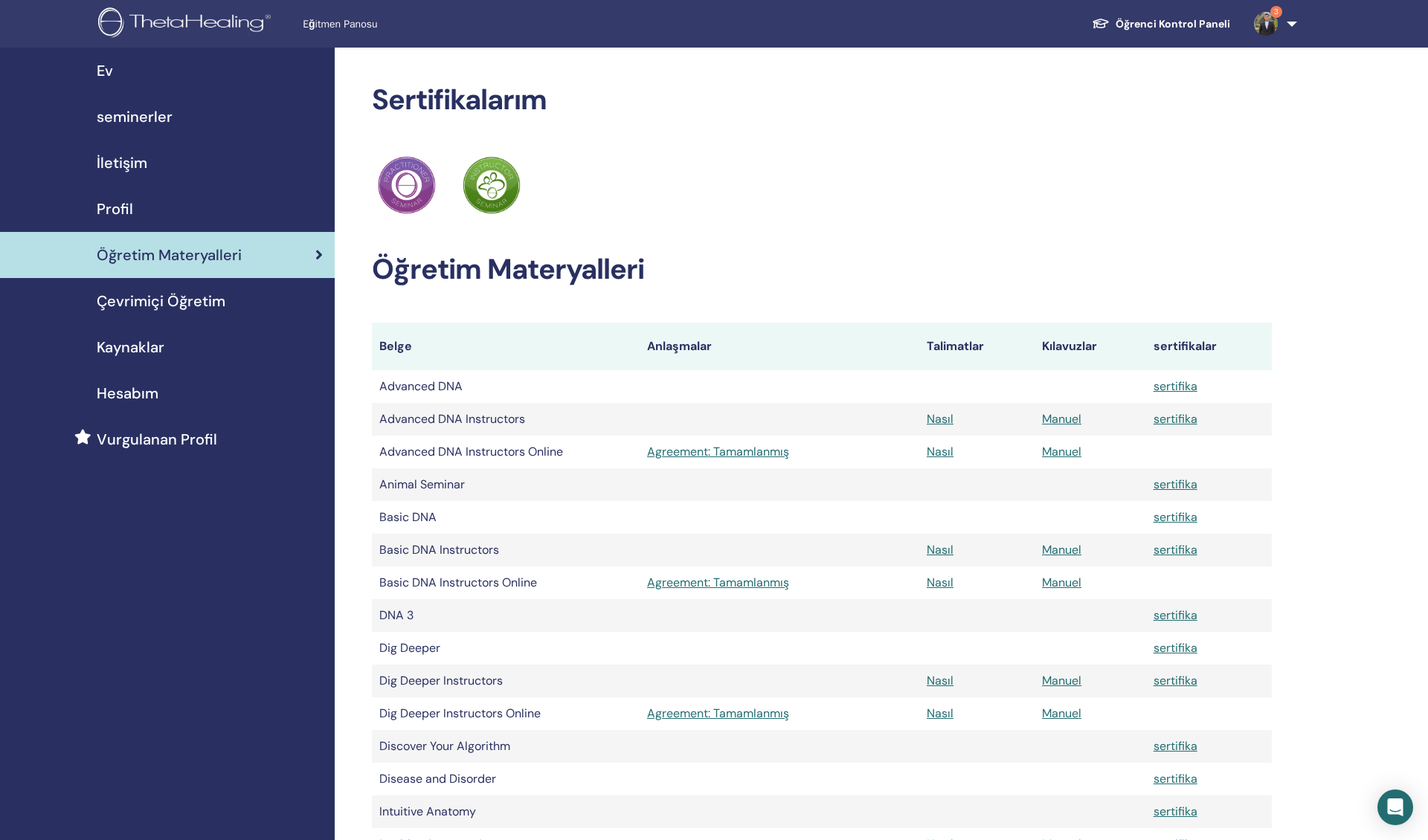 click on "ThetaHealing pratisyen
ThetaHealing Eğitmen" at bounding box center [822, 185] 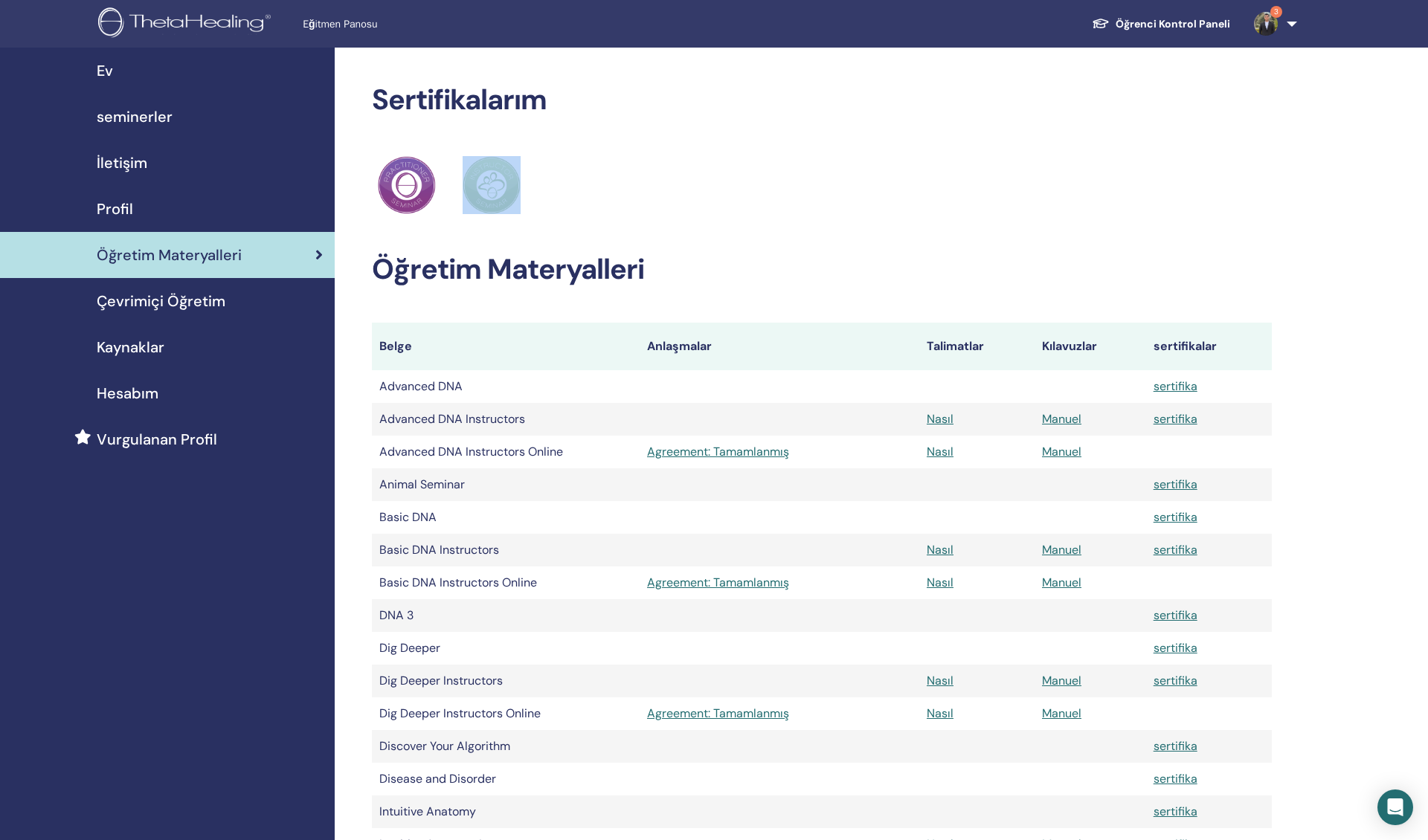 click on "ThetaHealing pratisyen
ThetaHealing Eğitmen" at bounding box center (822, 185) 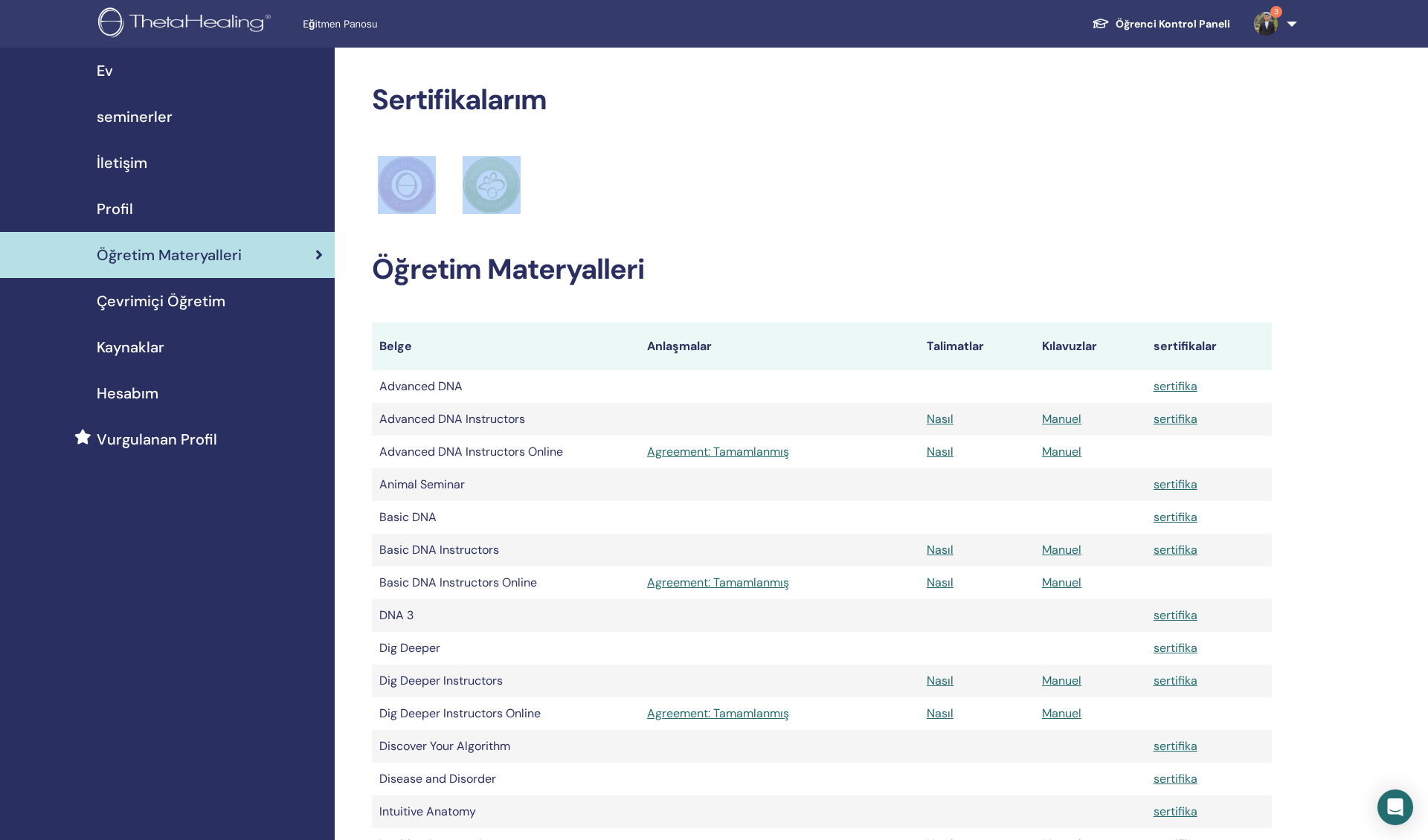 drag, startPoint x: 604, startPoint y: 203, endPoint x: 348, endPoint y: 123, distance: 268.20887 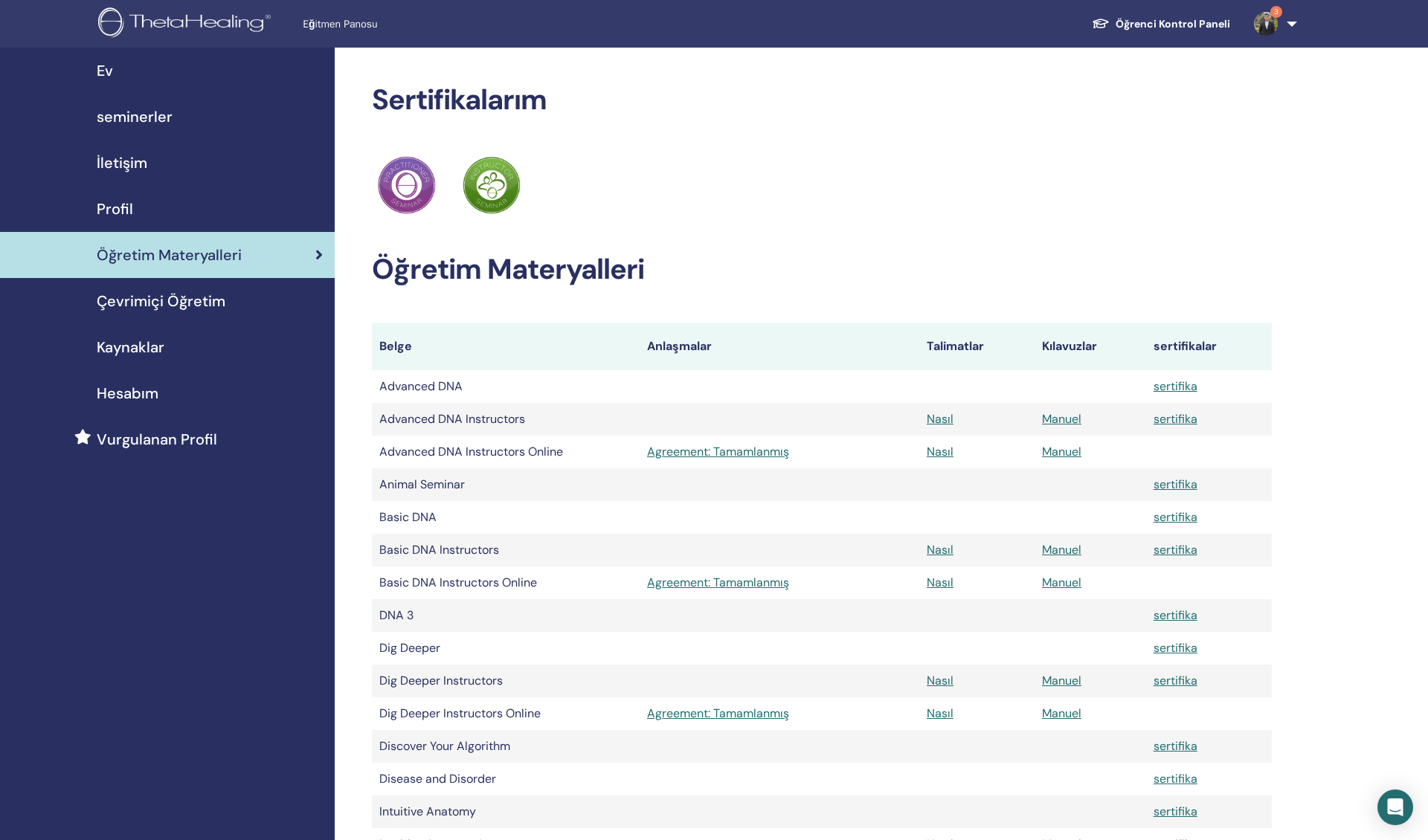 click on "Sertifikalarım
ThetaHealing pratisyen
ThetaHealing Eğitmen
Öğretim Materyalleri
Belge
Anlaşmalar
Talimatlar
Kılavuzlar
sertifikalar
Advanced DNA
sertifika
Advanced DNA Instructors" at bounding box center [822, 784] 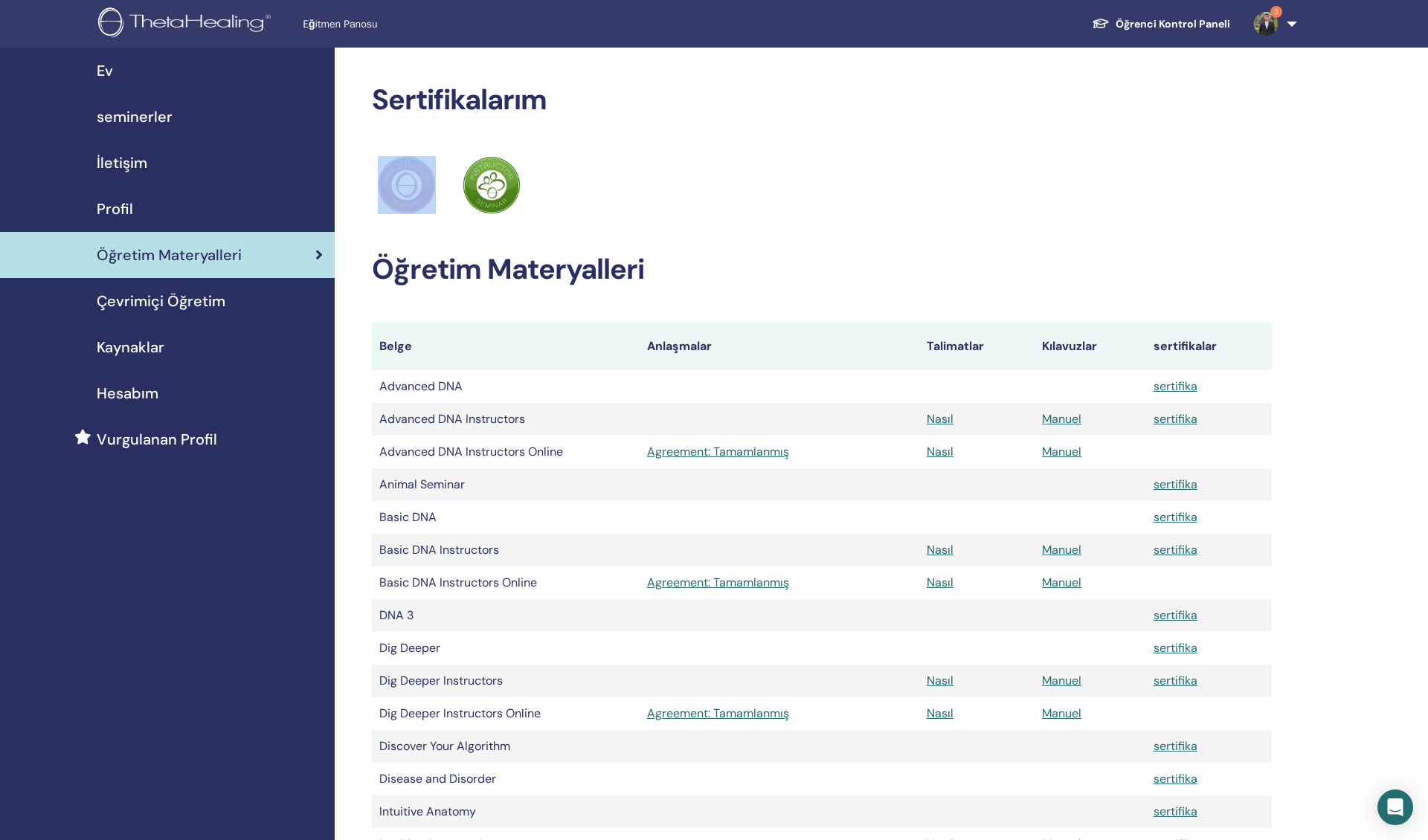 click on "Sertifikalarım
ThetaHealing pratisyen
ThetaHealing Eğitmen
Öğretim Materyalleri
Belge
Anlaşmalar
Talimatlar
Kılavuzlar
sertifikalar
Advanced DNA
sertifika
Advanced DNA Instructors" at bounding box center (822, 784) 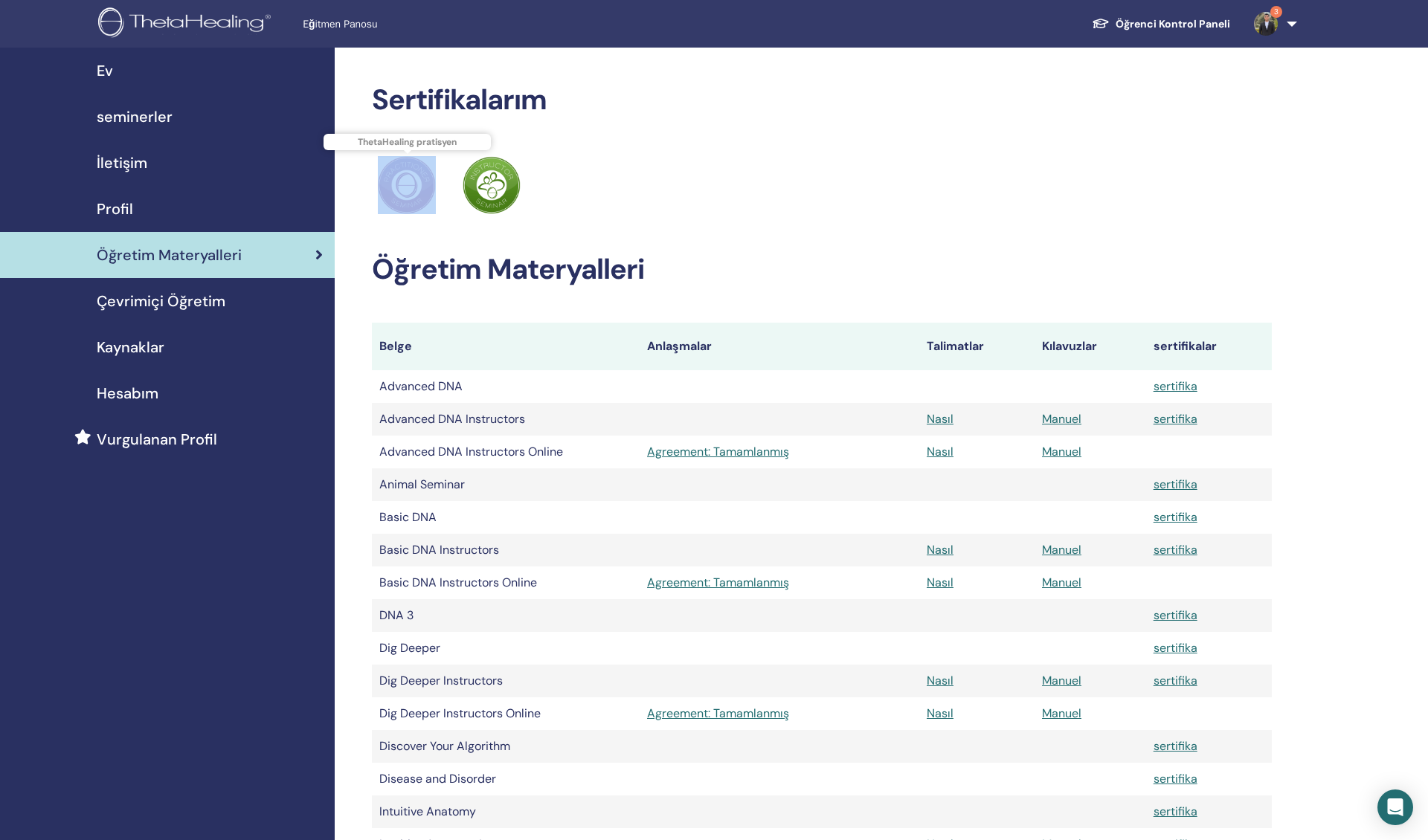 click at bounding box center (407, 185) 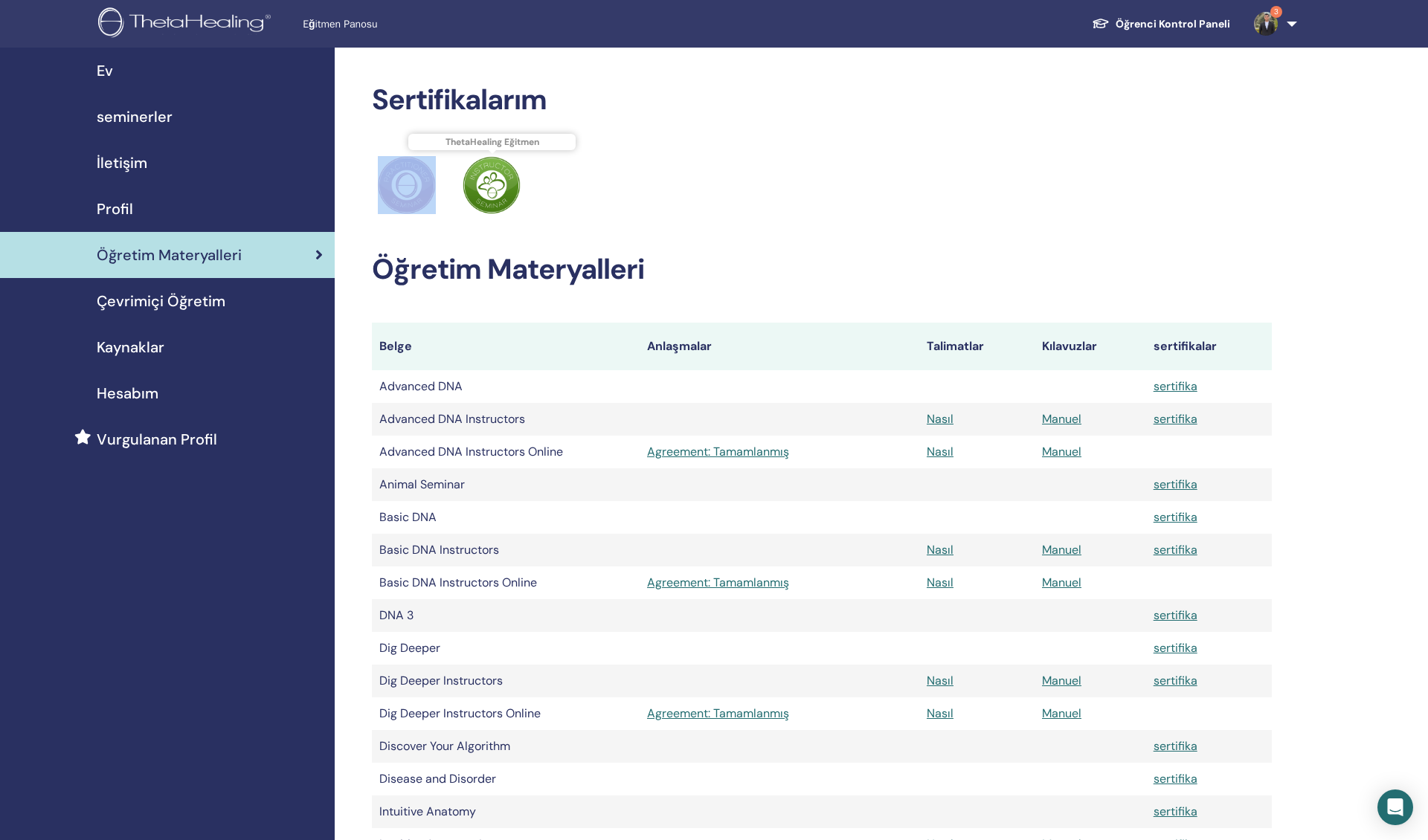 click at bounding box center [492, 185] 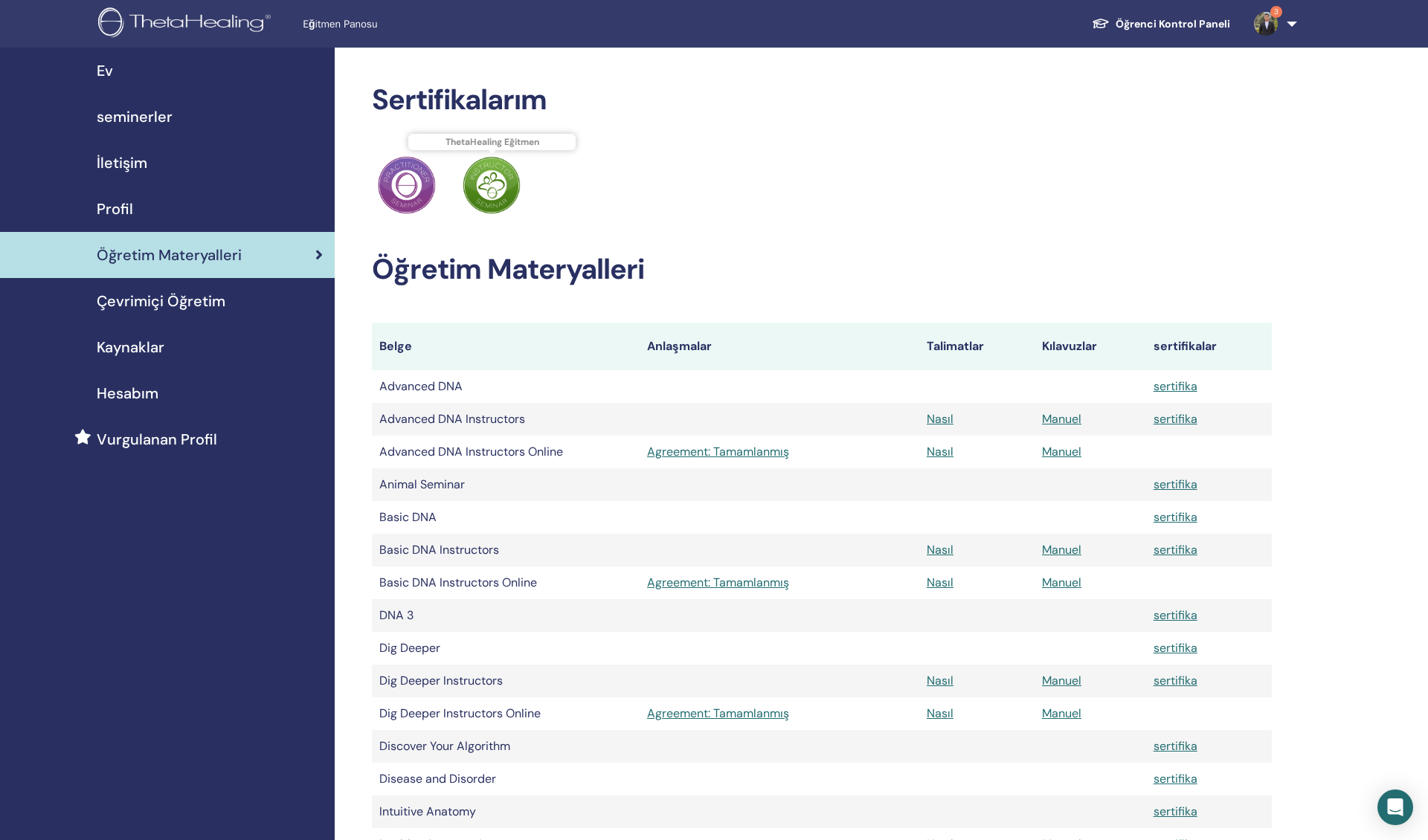 click on "ThetaHealing Eğitmen" at bounding box center (492, 185) 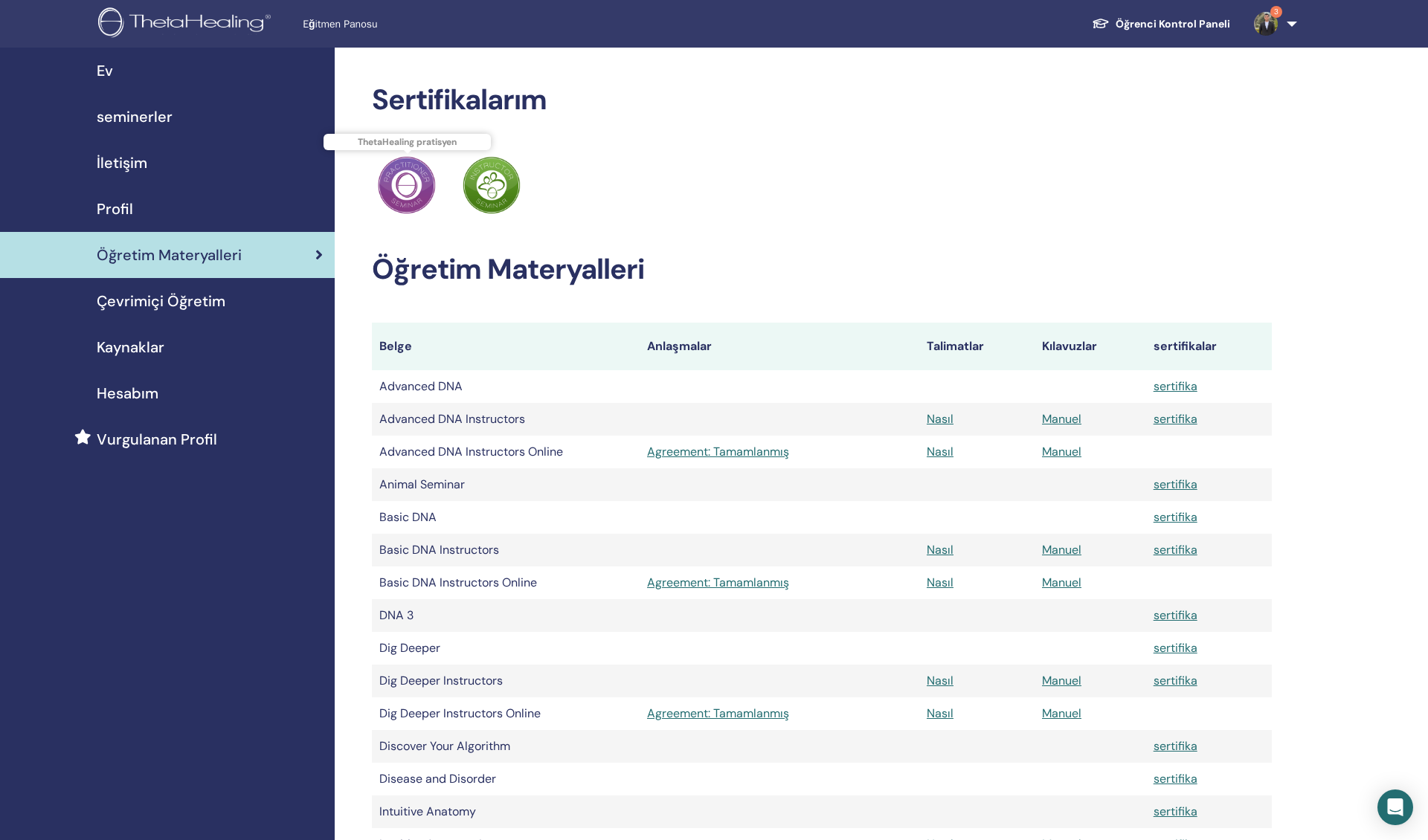 click on "ThetaHealing pratisyen" at bounding box center [408, 142] 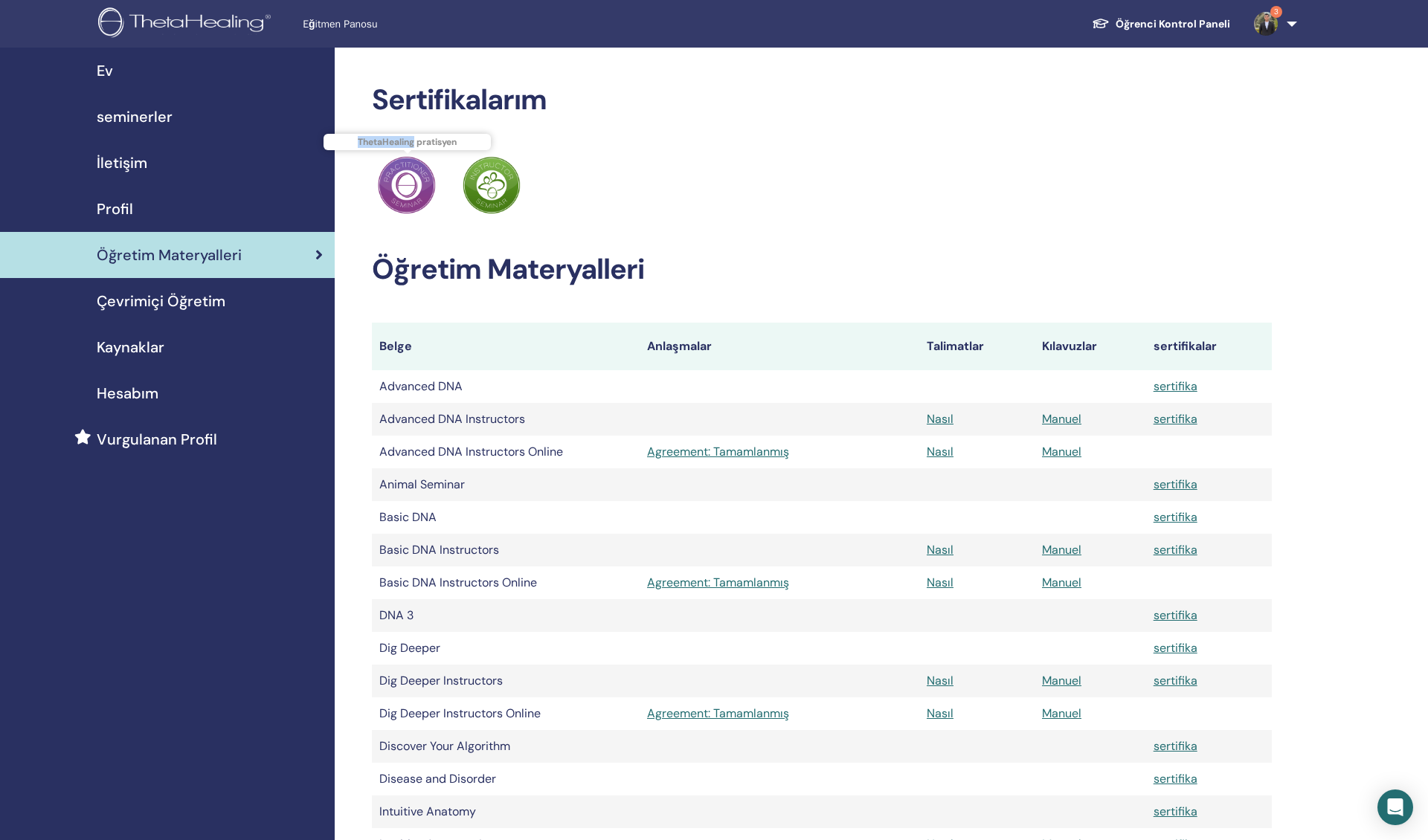 click on "ThetaHealing pratisyen" at bounding box center (408, 142) 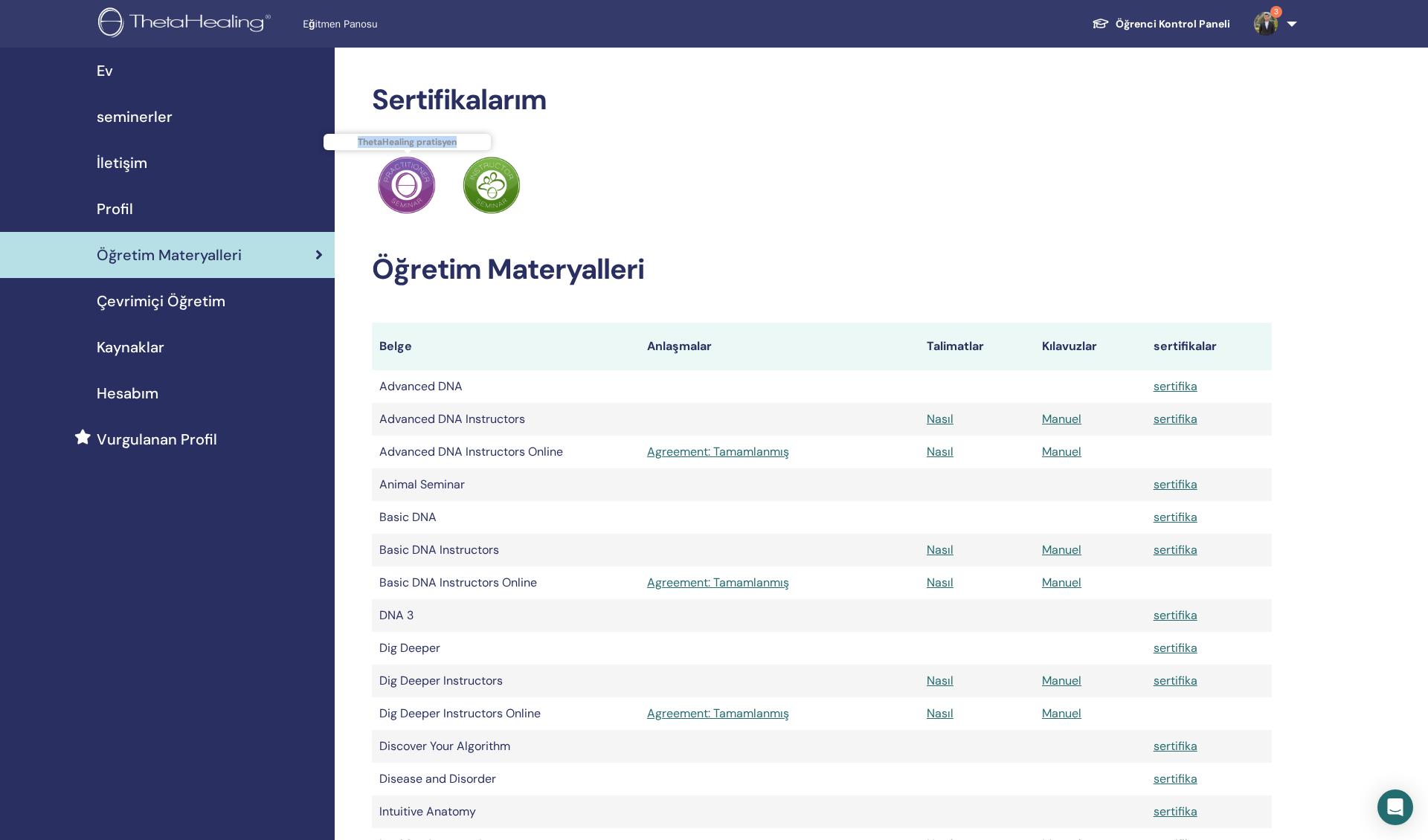 click on "ThetaHealing pratisyen" at bounding box center (408, 142) 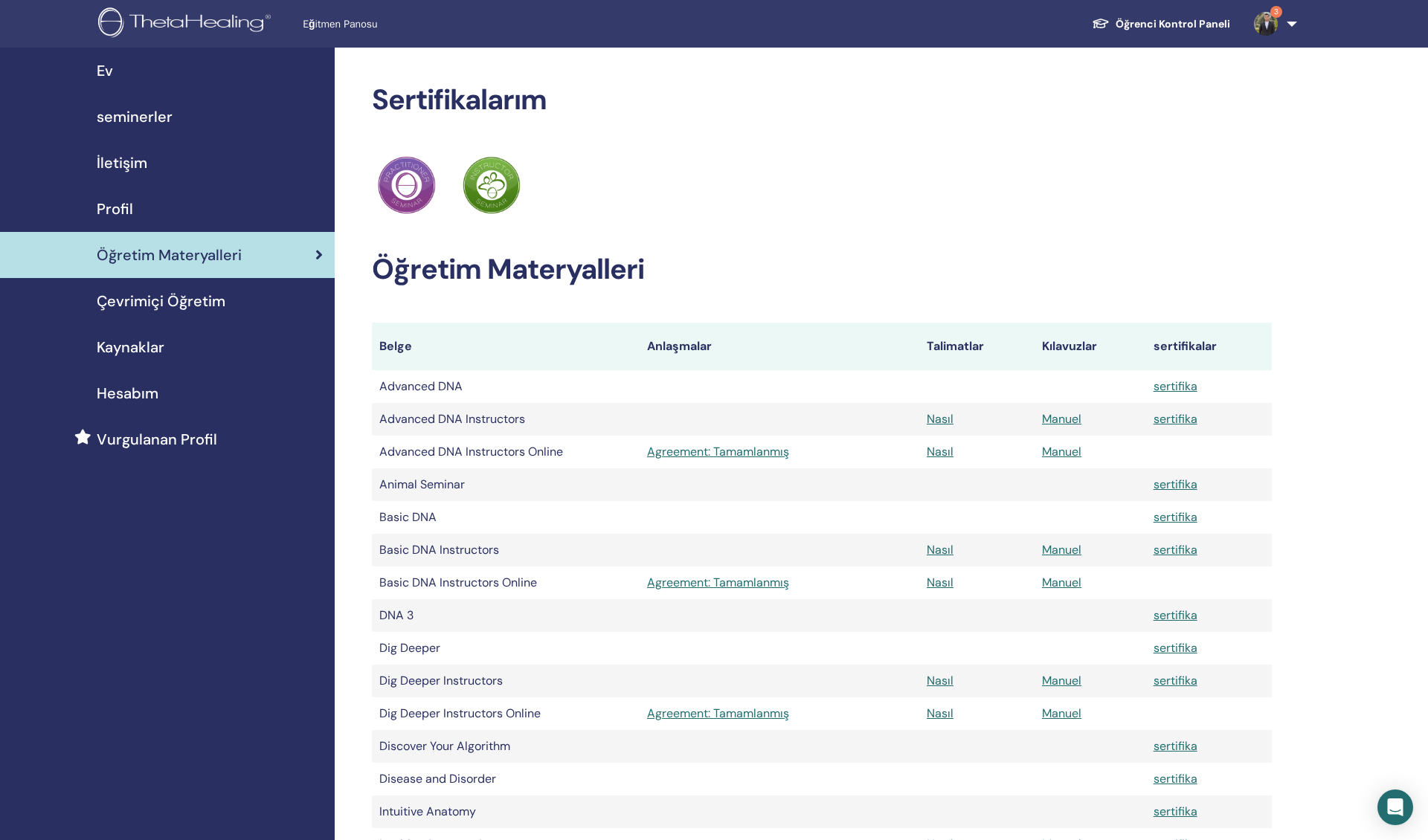 click on "Sertifikalarım" at bounding box center (822, 100) 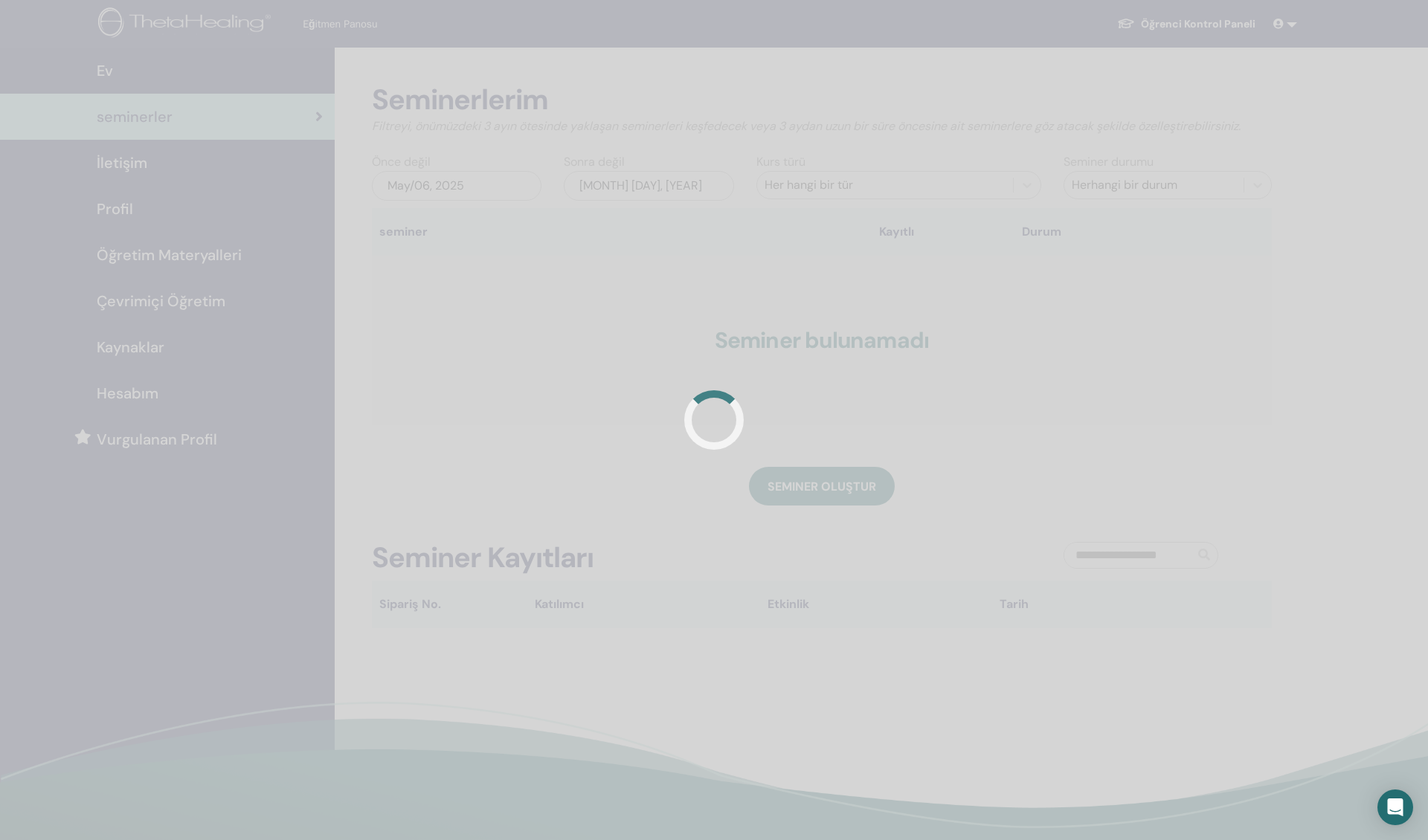 scroll, scrollTop: 0, scrollLeft: 0, axis: both 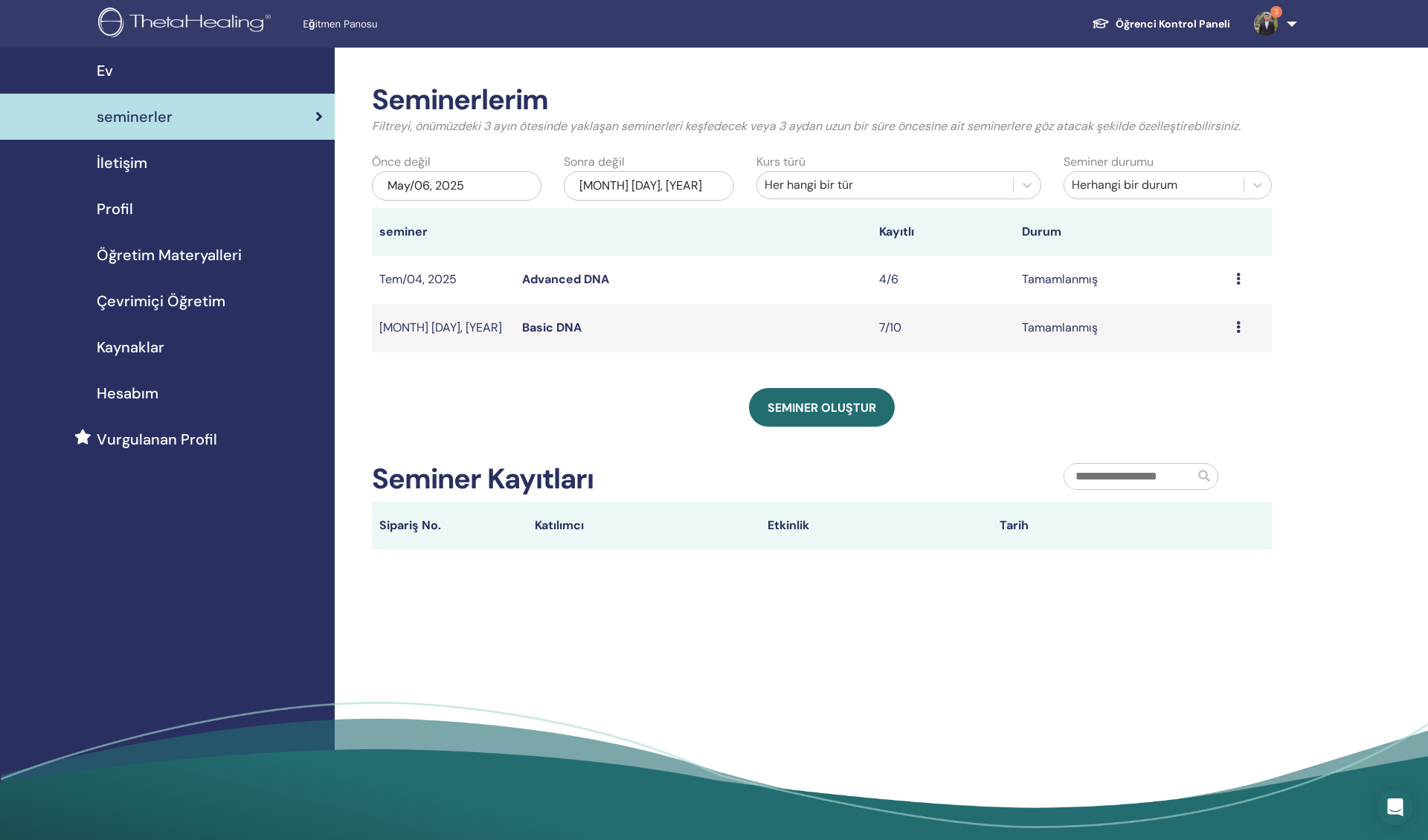 click on "May/06, 2025" at bounding box center (457, 186) 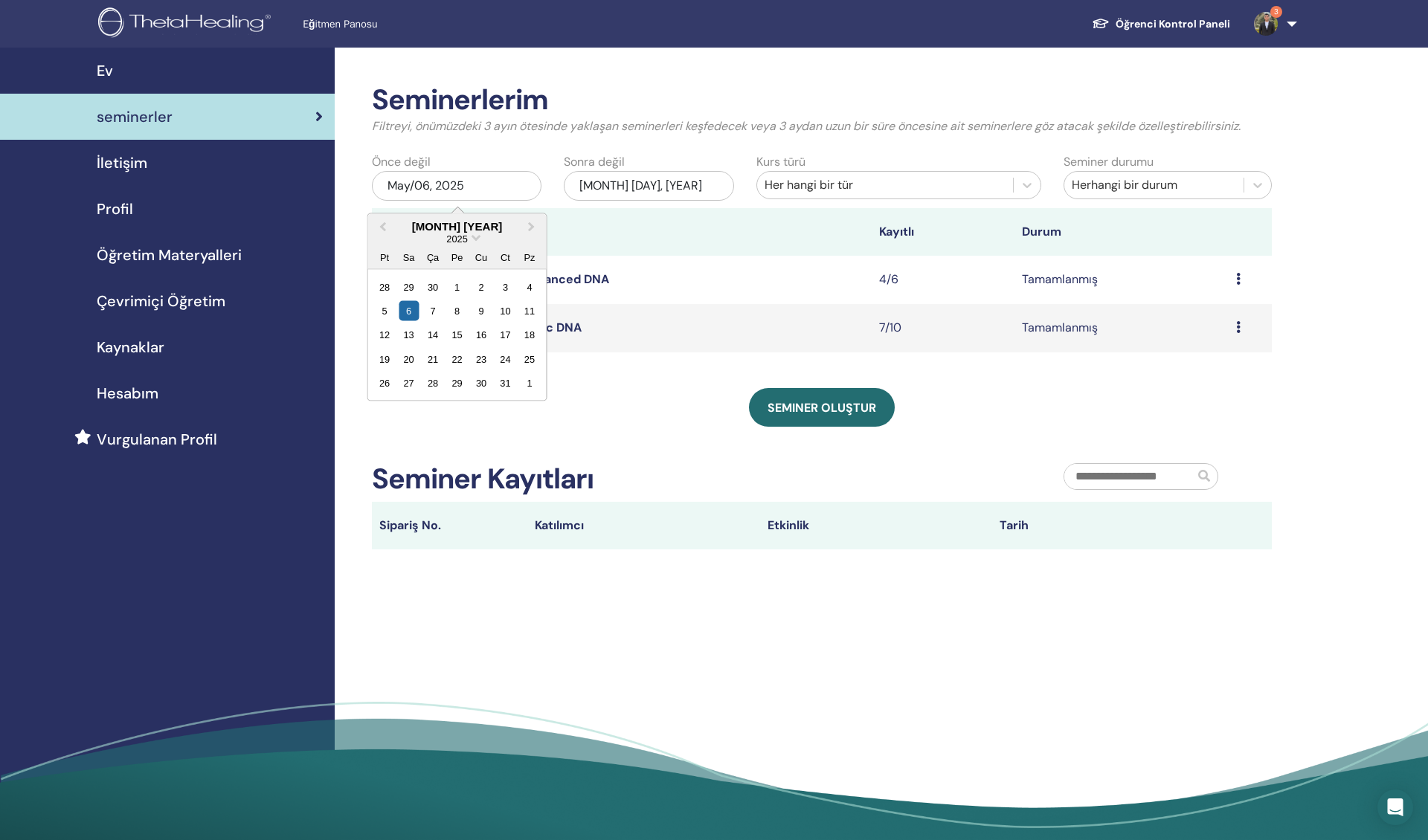 click on "May/06, 2025" at bounding box center (457, 186) 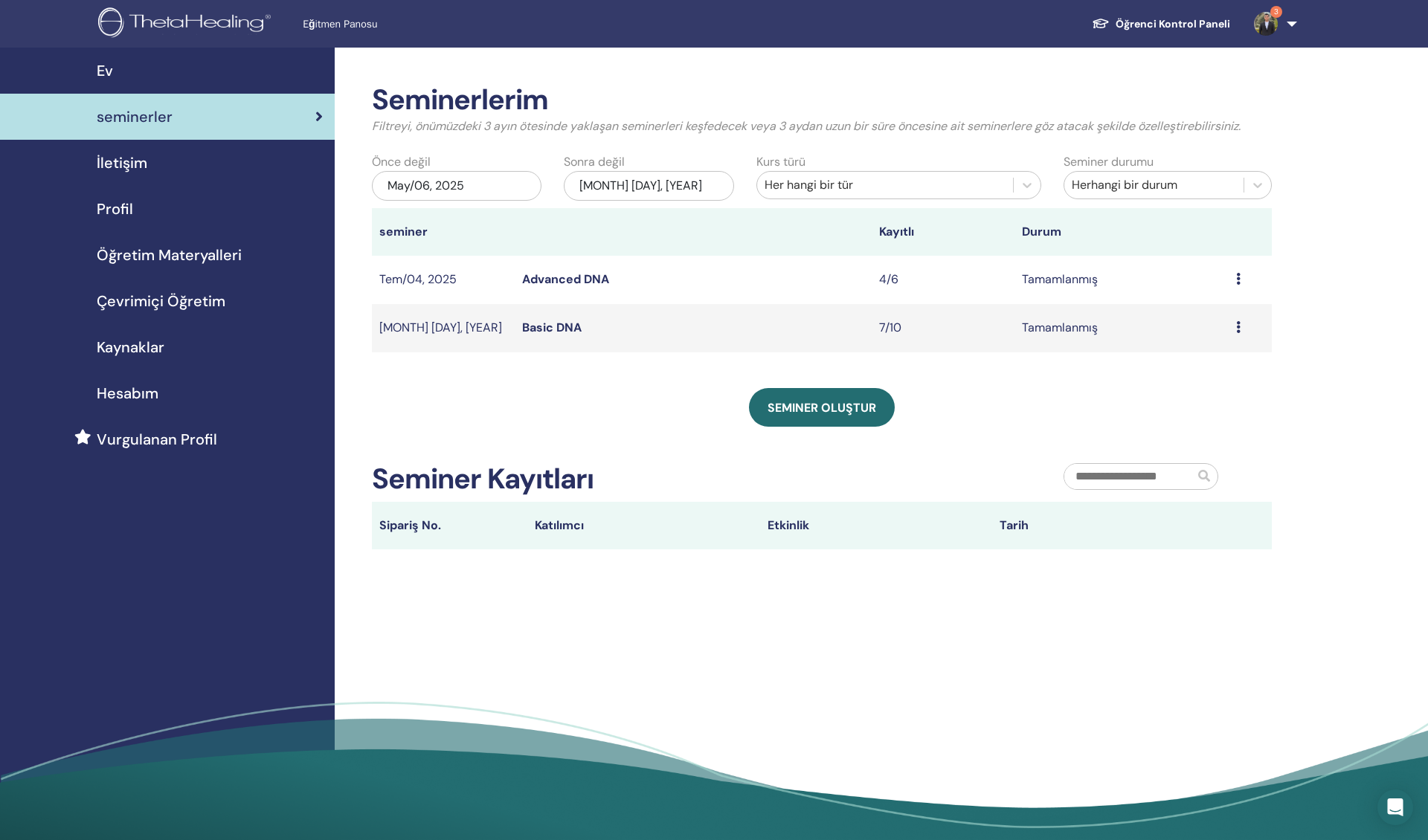 click at bounding box center [693, 232] 